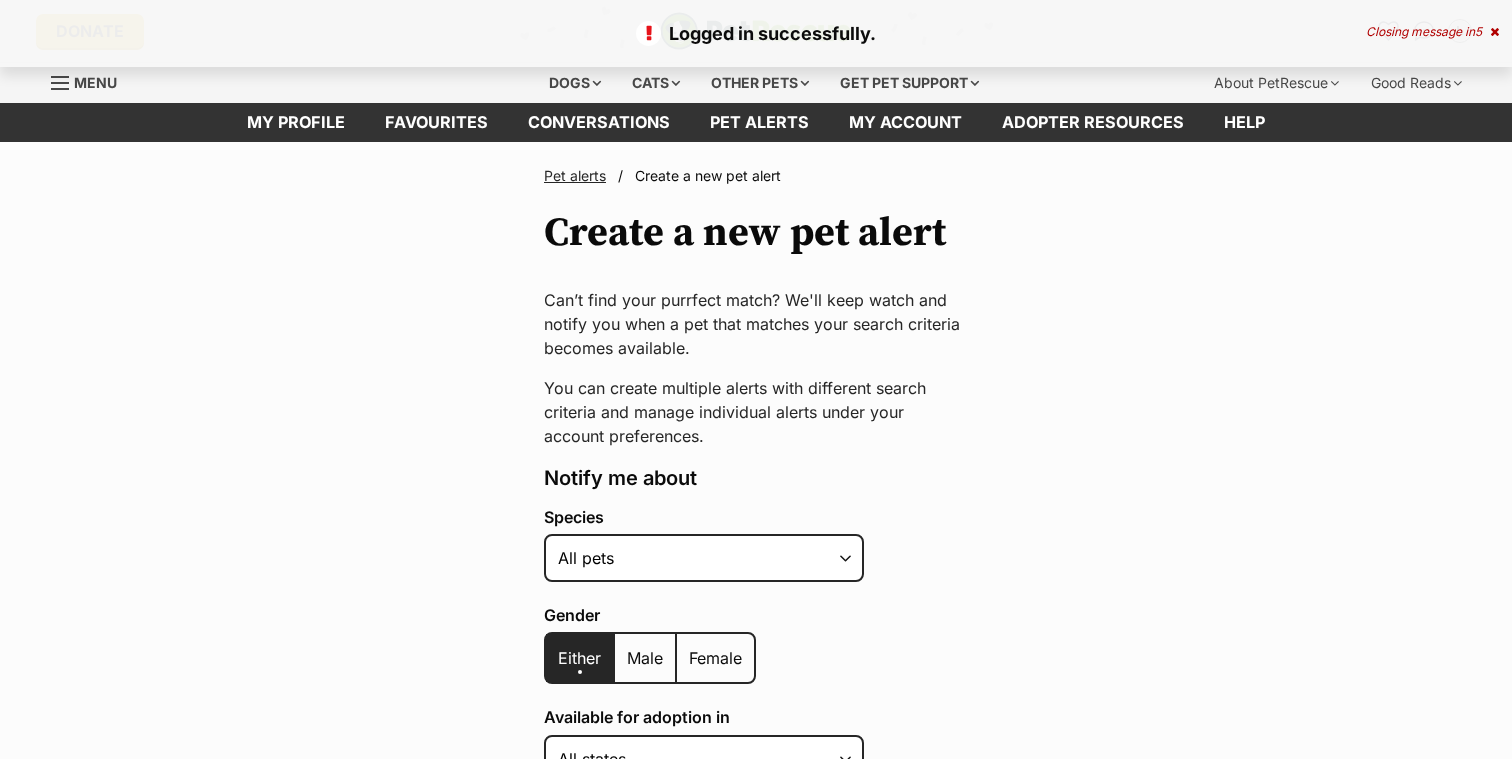scroll, scrollTop: 0, scrollLeft: 0, axis: both 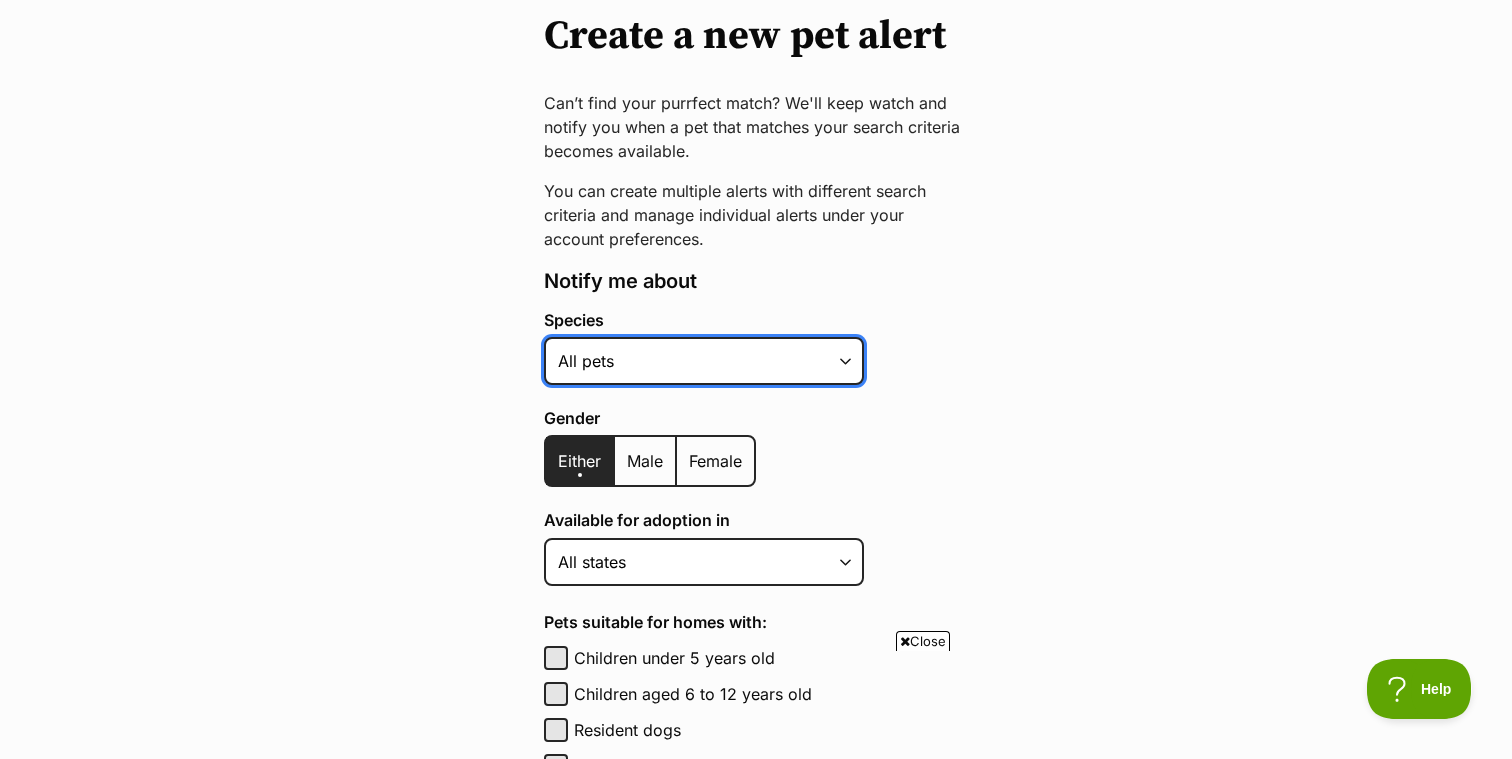 click on "Alpaca
Bird
Cat
Chicken
Cow
Dog
Donkey
Duck
Ferret
Fish
Goat
Goose
Guinea Fowl
Guinea Pig
Hamster
Hermit Crab
Horse
Lizard
Mouse
Pig
Python
Rabbit
Rat
Sheep
Turkey
Turtle
All pets" at bounding box center [704, 361] 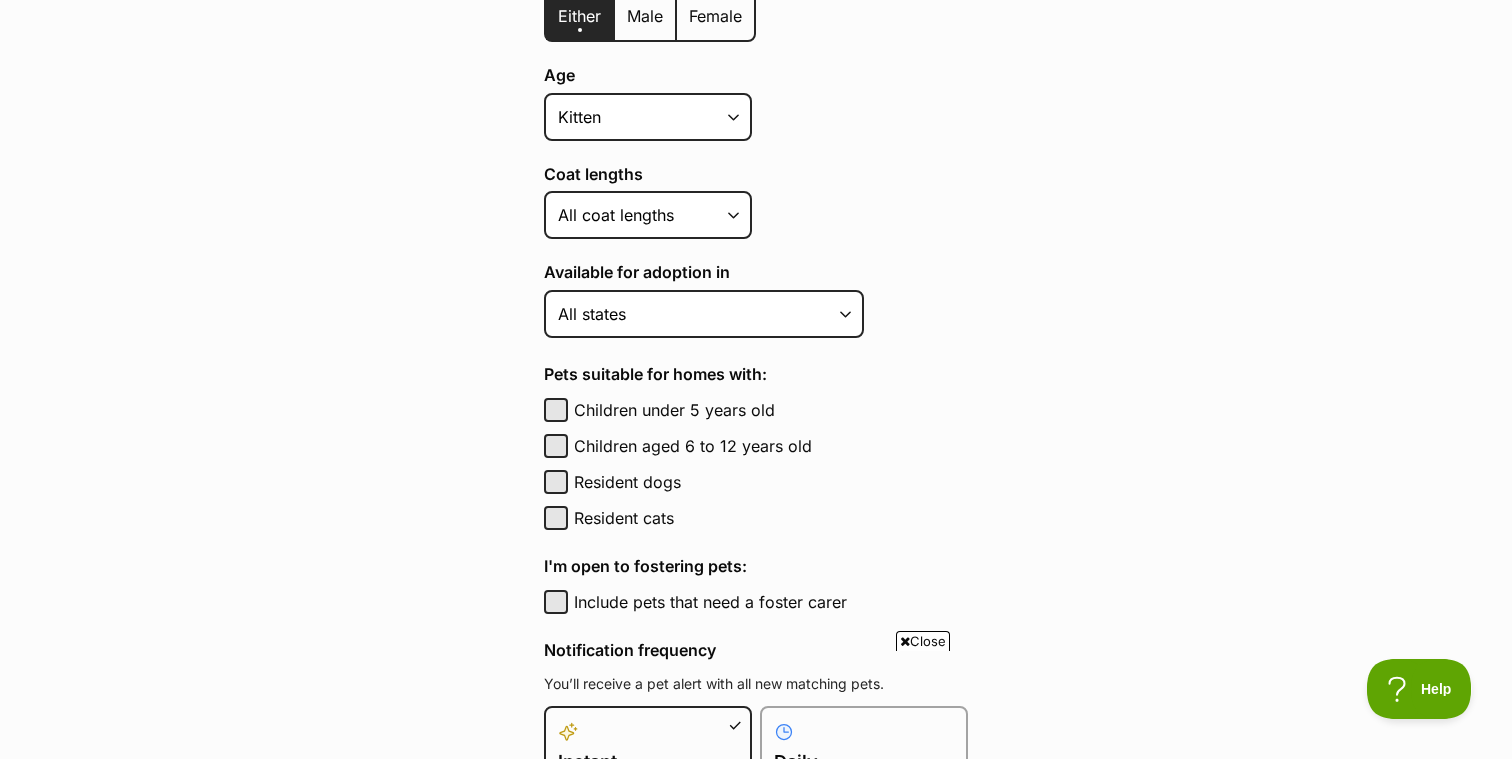 scroll, scrollTop: 662, scrollLeft: 0, axis: vertical 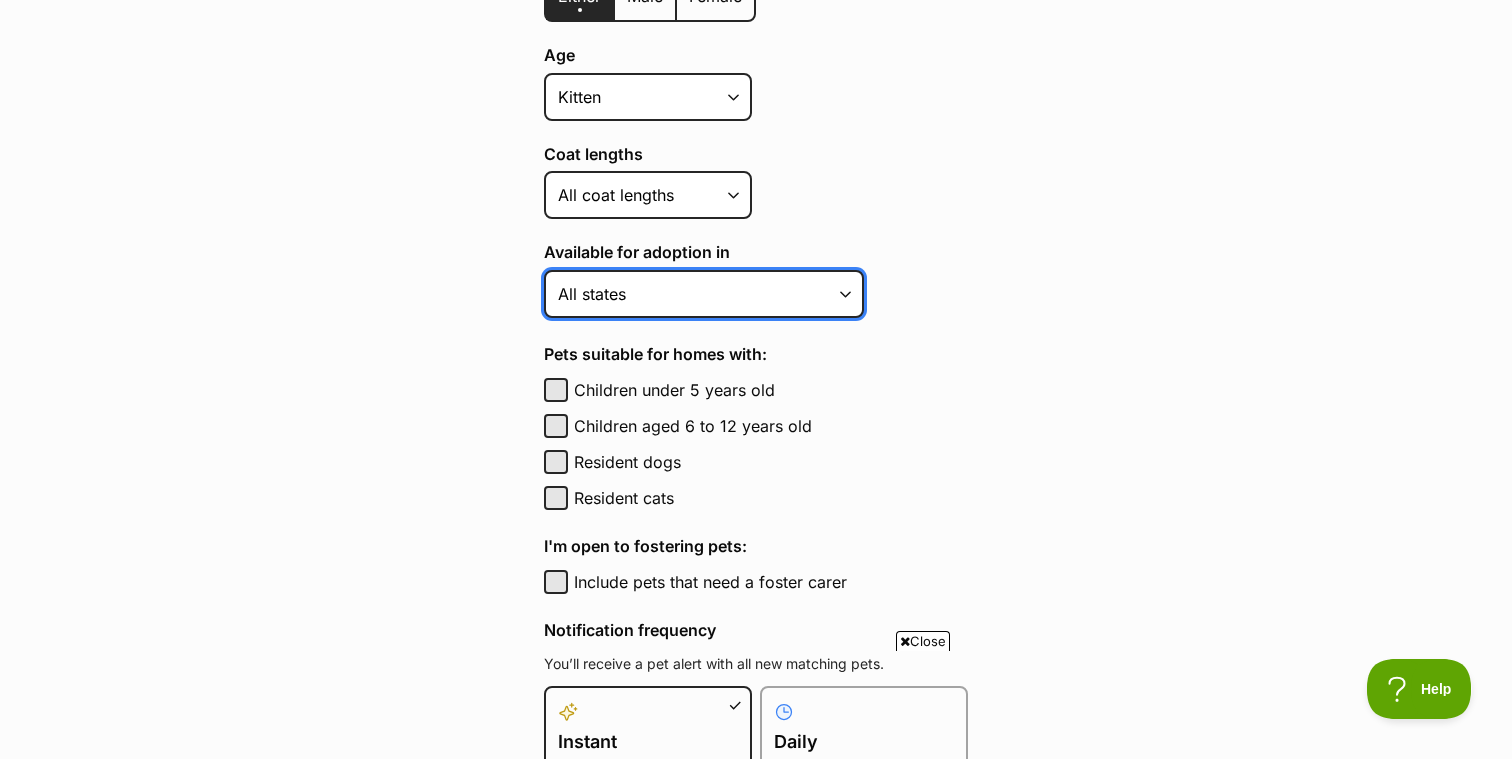 click on "Australian Capital Territory
New South Wales
Northern Territory
Queensland
South Australia
Tasmania
Victoria
Western Australia
All states" at bounding box center [704, 294] 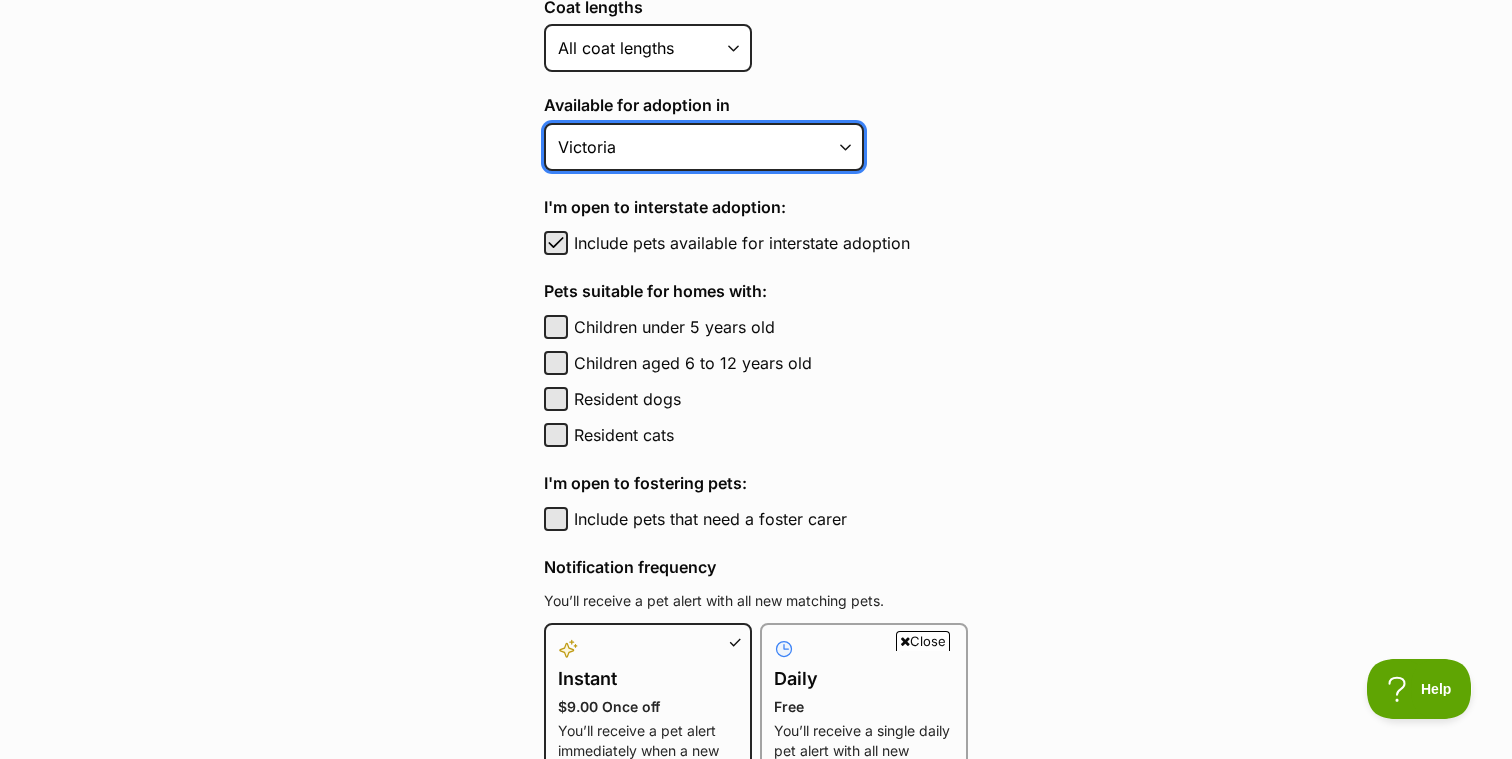 scroll, scrollTop: 812, scrollLeft: 0, axis: vertical 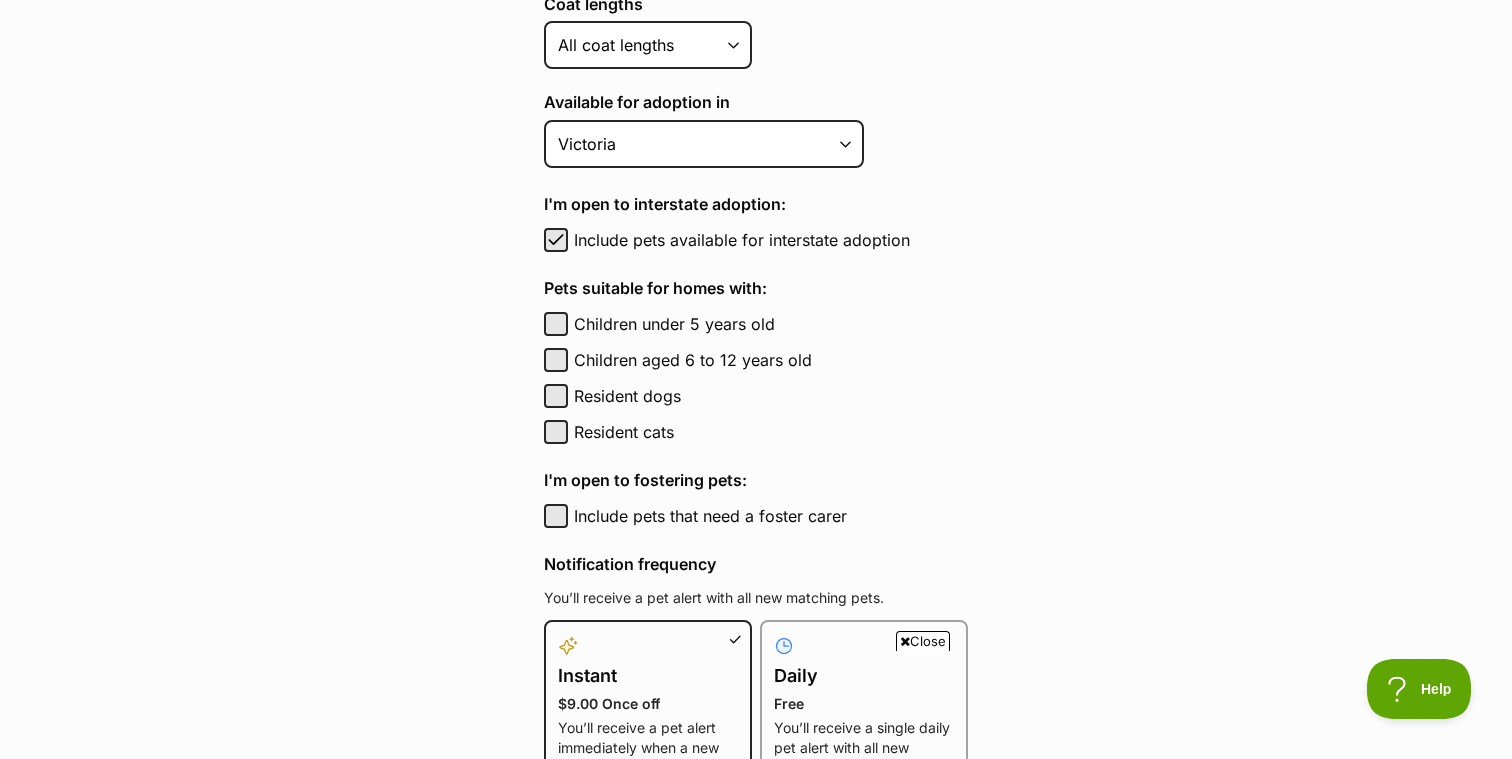 click on "Resident dogs" at bounding box center (771, 396) 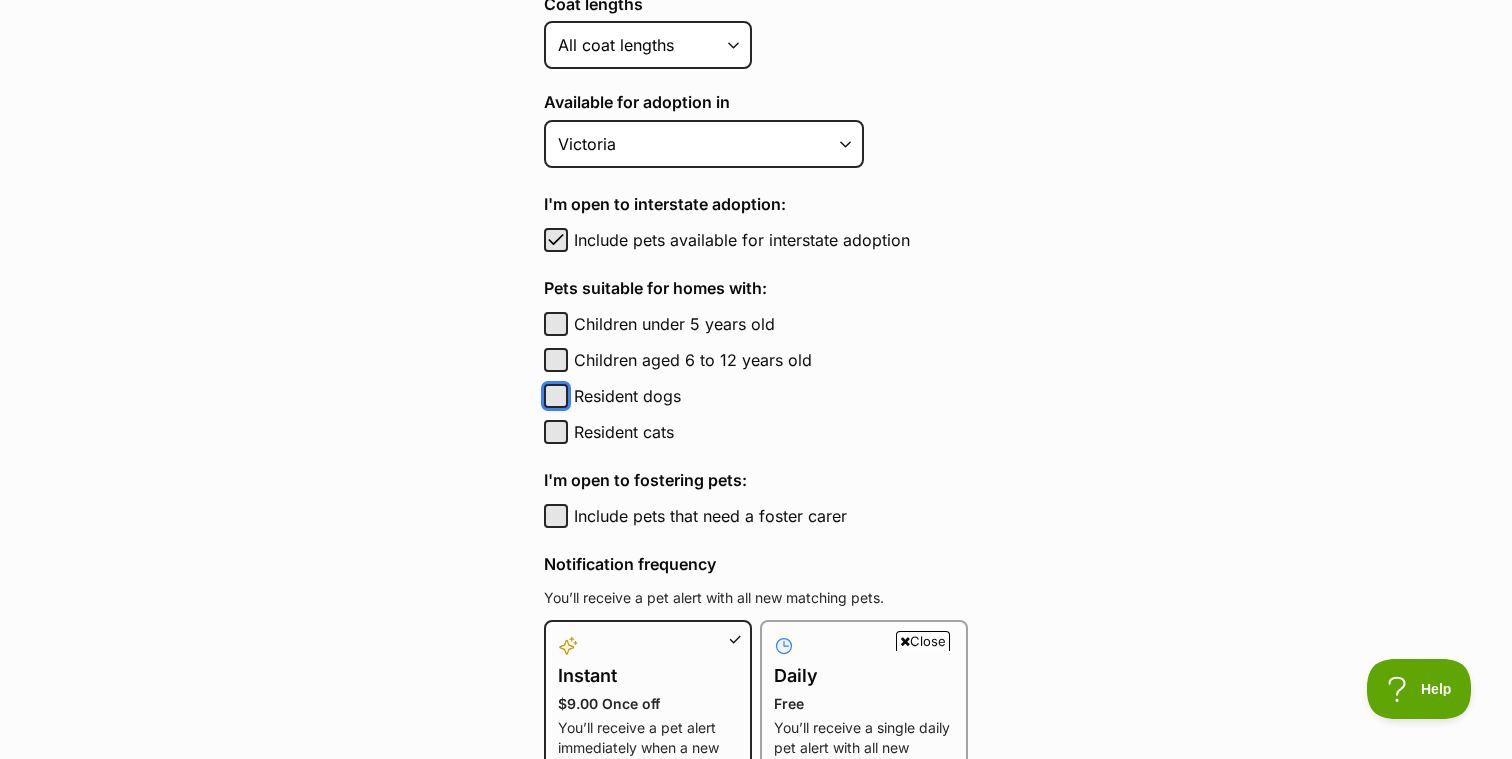checkbox on "true" 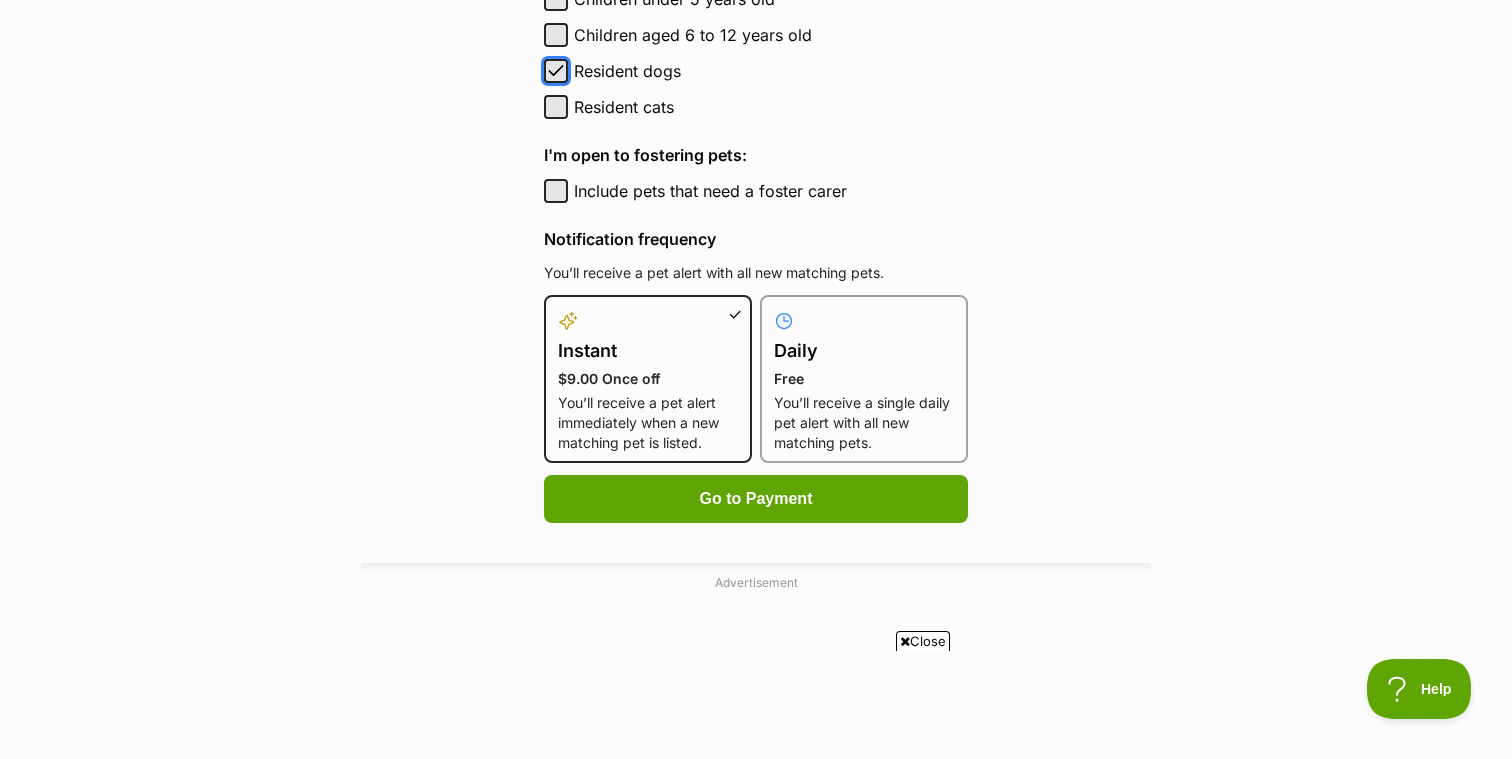 scroll, scrollTop: 1138, scrollLeft: 0, axis: vertical 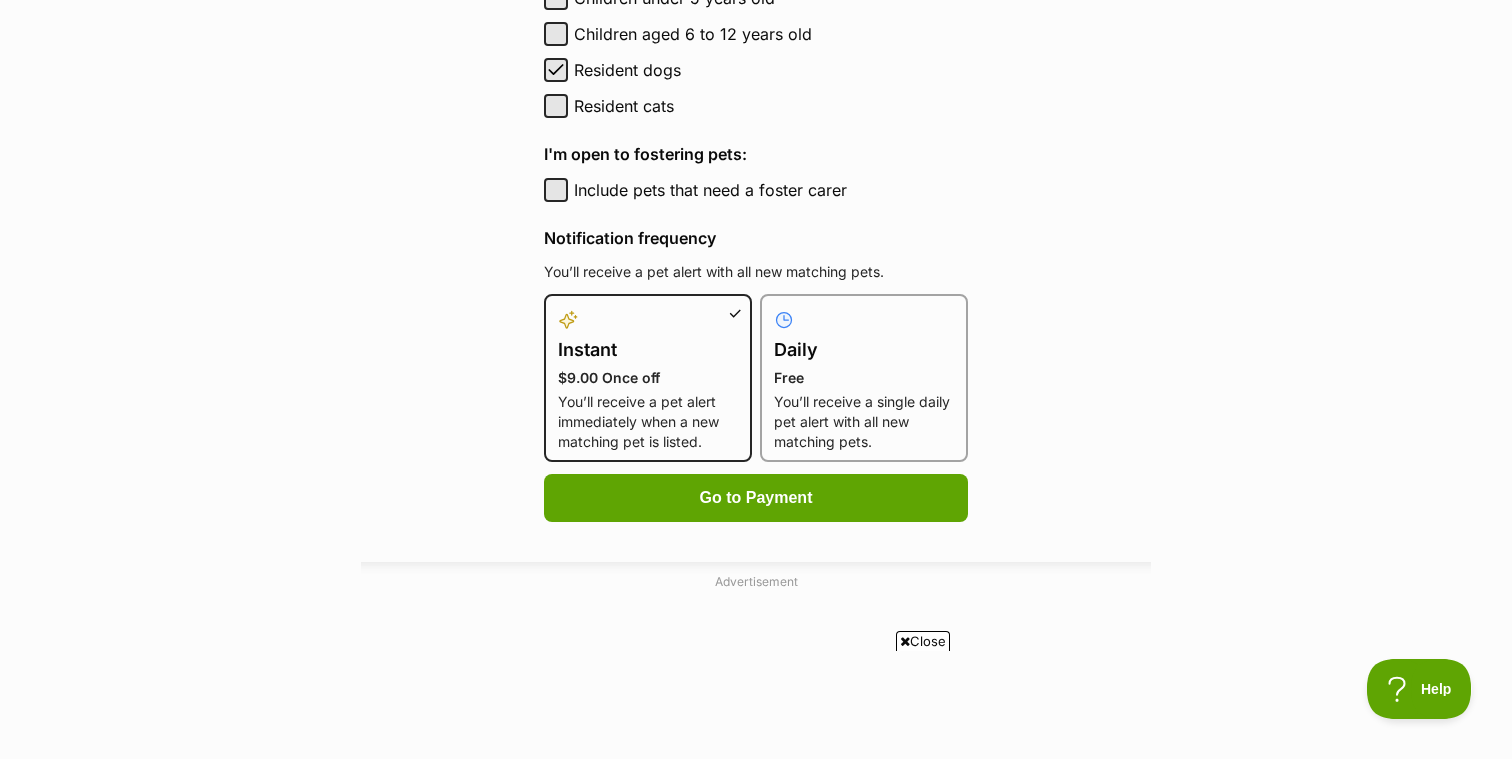click on "Include pets that need a foster carer" at bounding box center [771, 190] 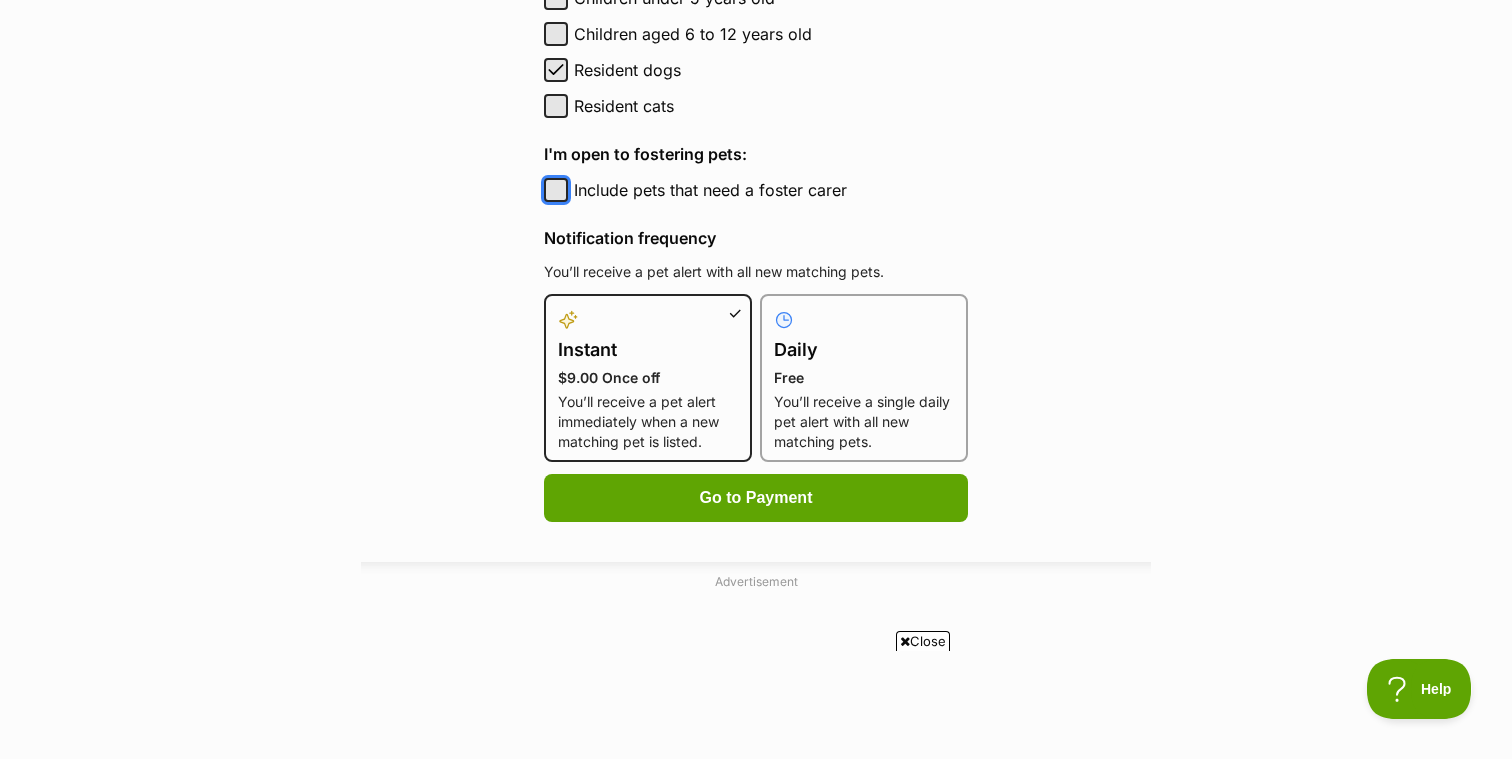 checkbox on "true" 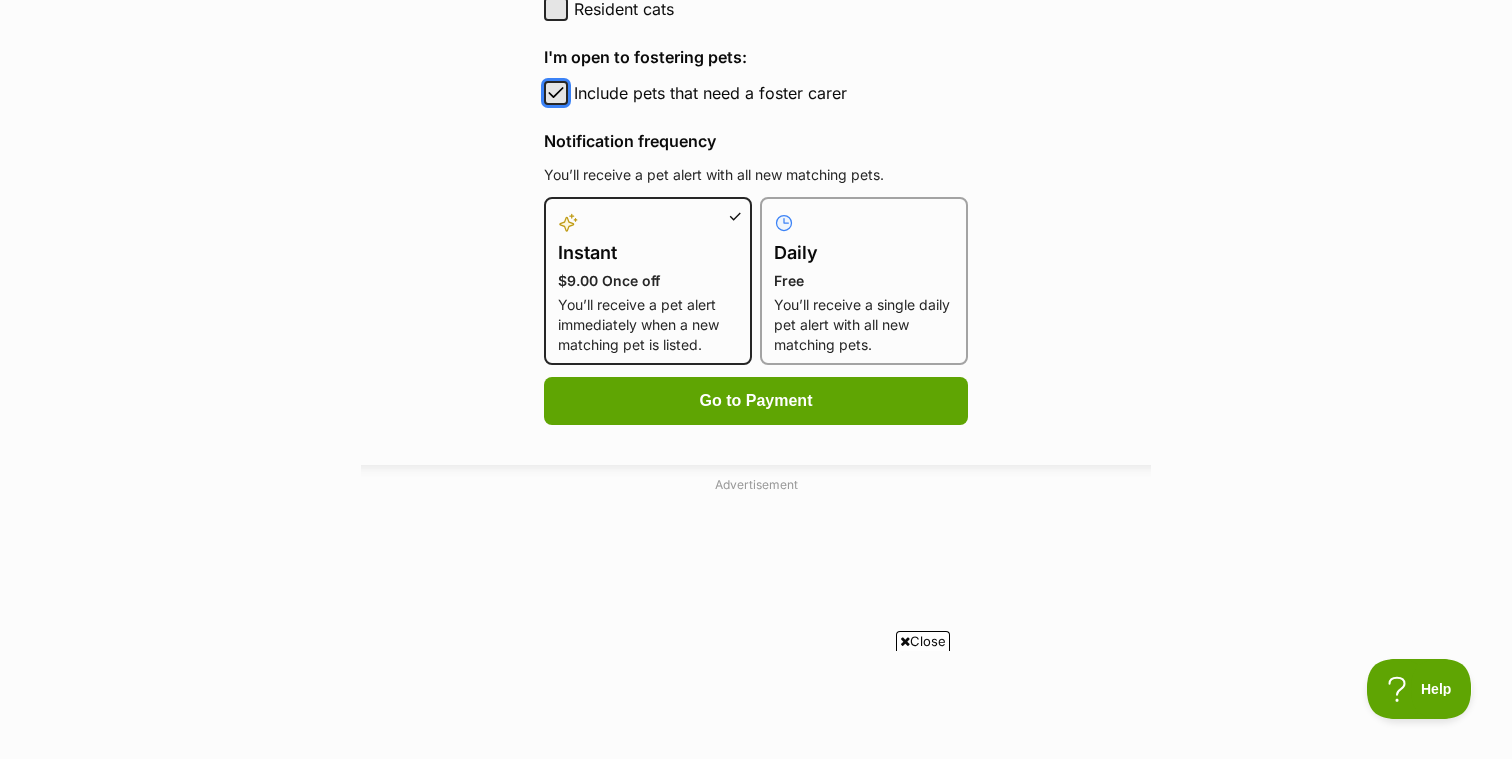 scroll, scrollTop: 1241, scrollLeft: 0, axis: vertical 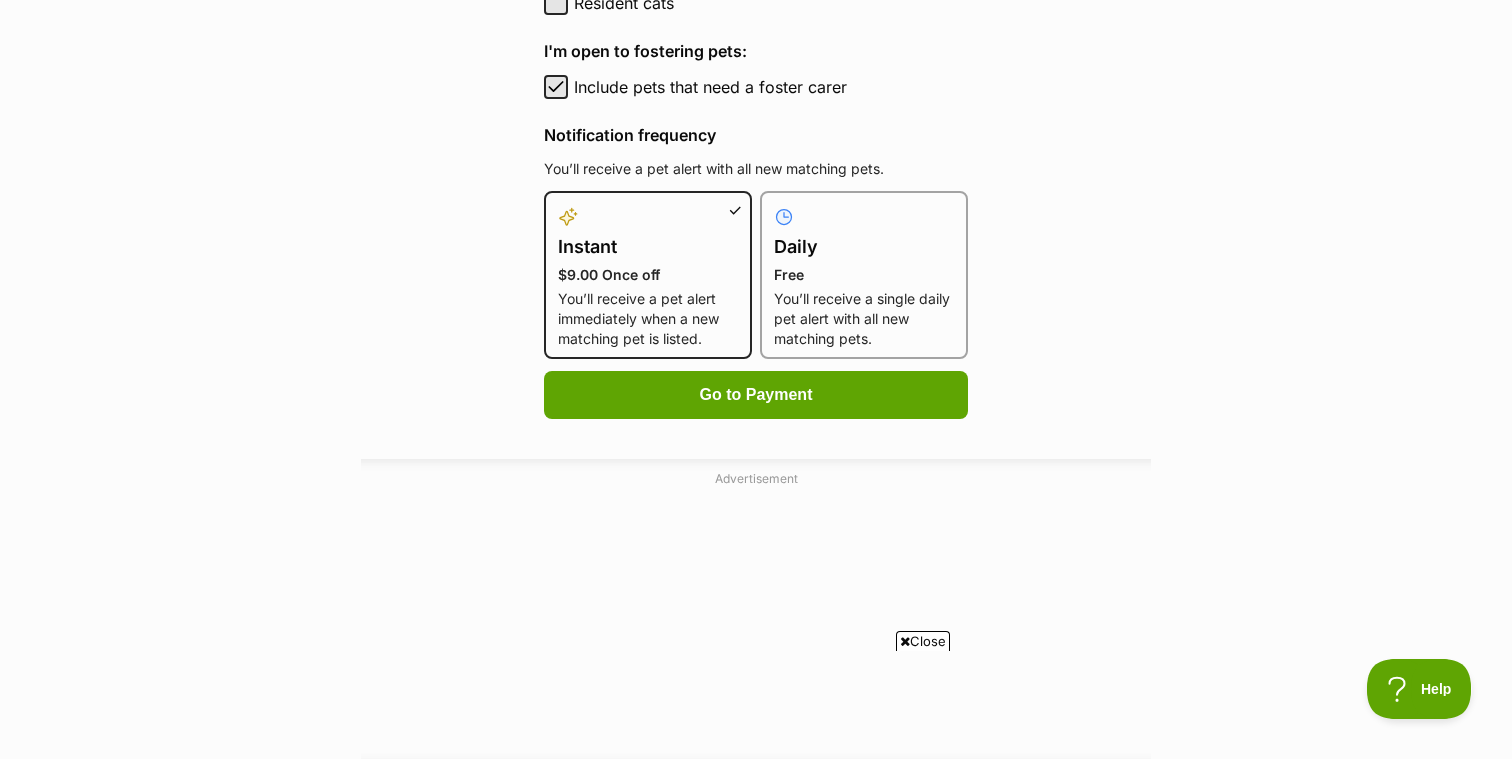 click at bounding box center (864, 217) 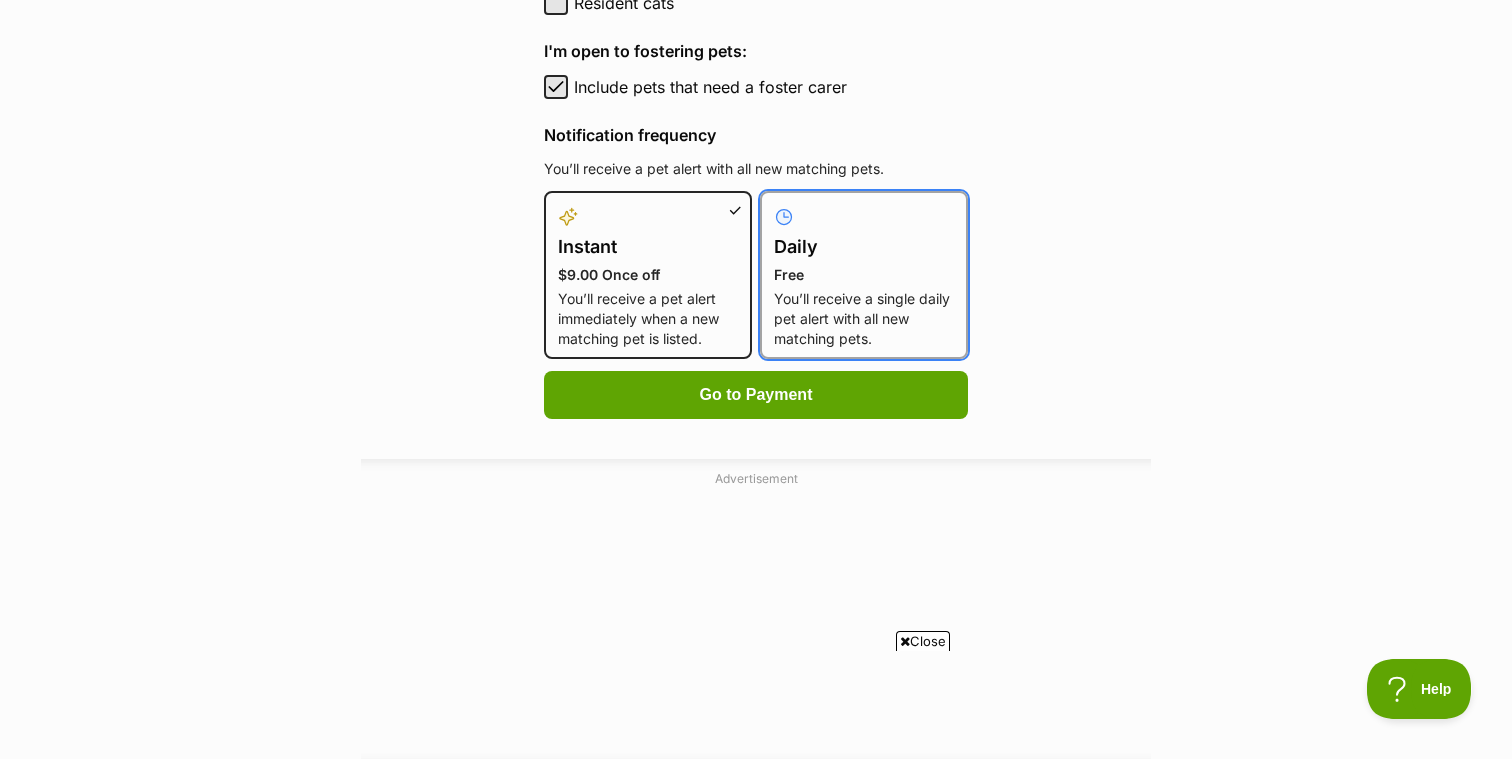 click on "Daily
Free
You’ll receive a single daily pet alert with all new matching pets." at bounding box center (772, 203) 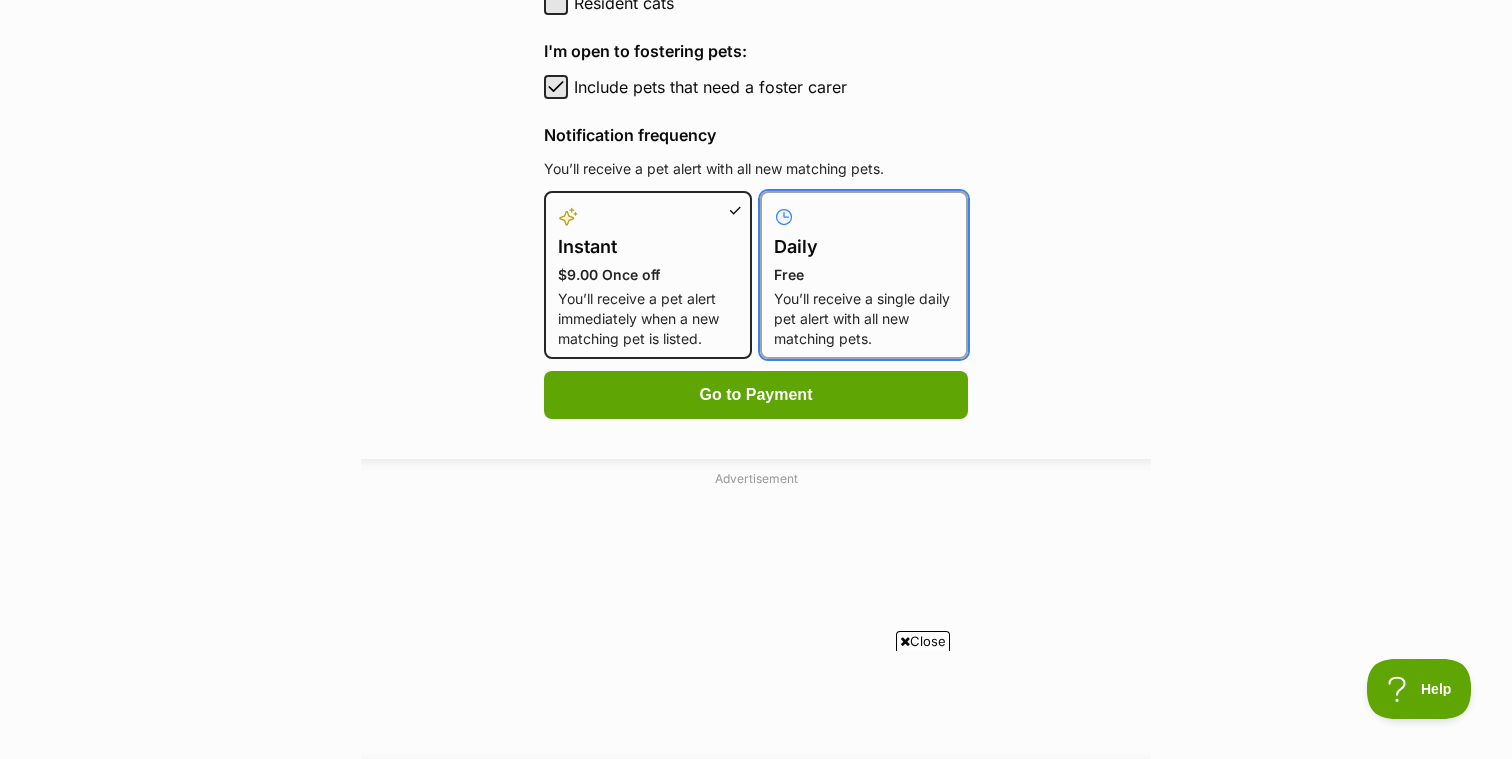 radio on "true" 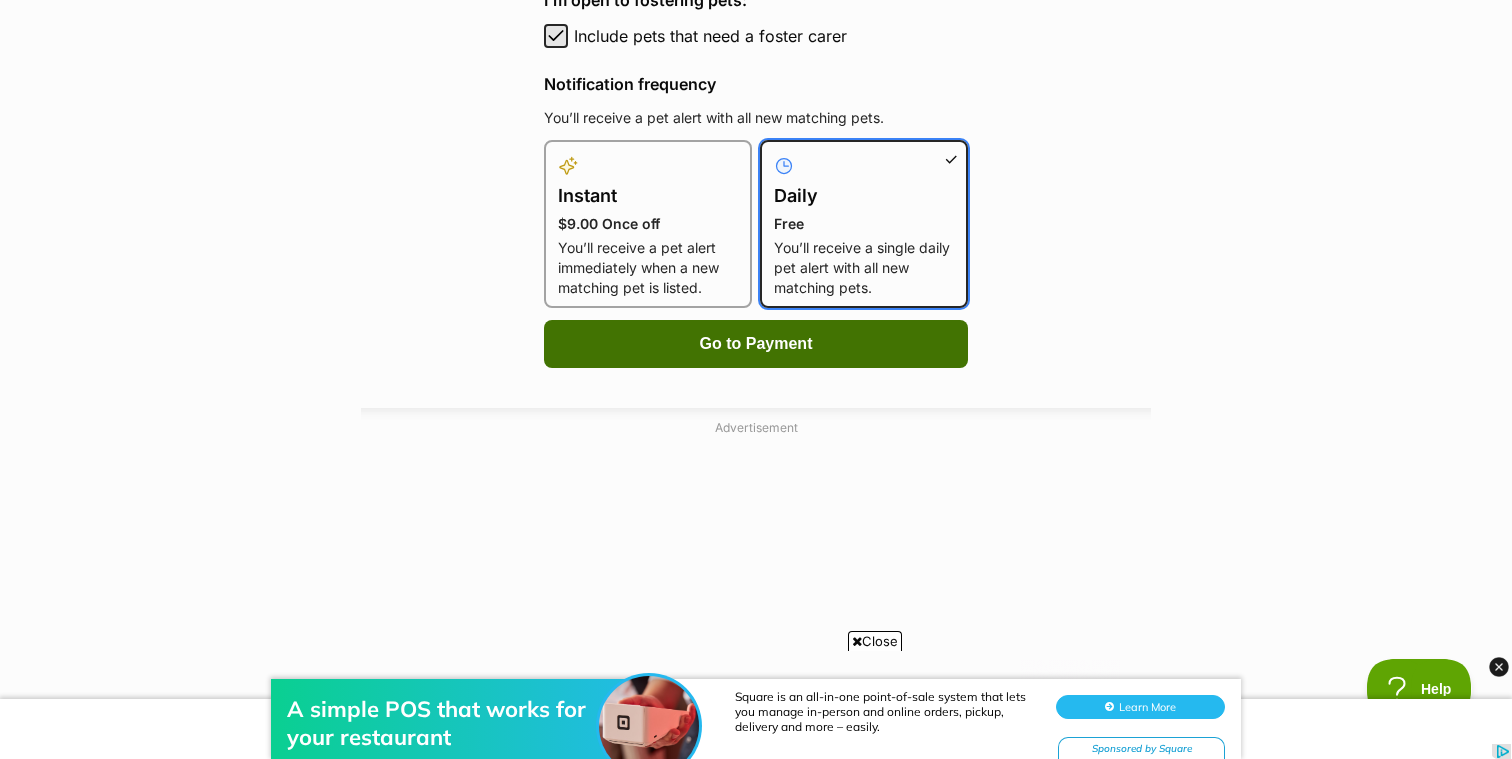 scroll, scrollTop: 0, scrollLeft: 0, axis: both 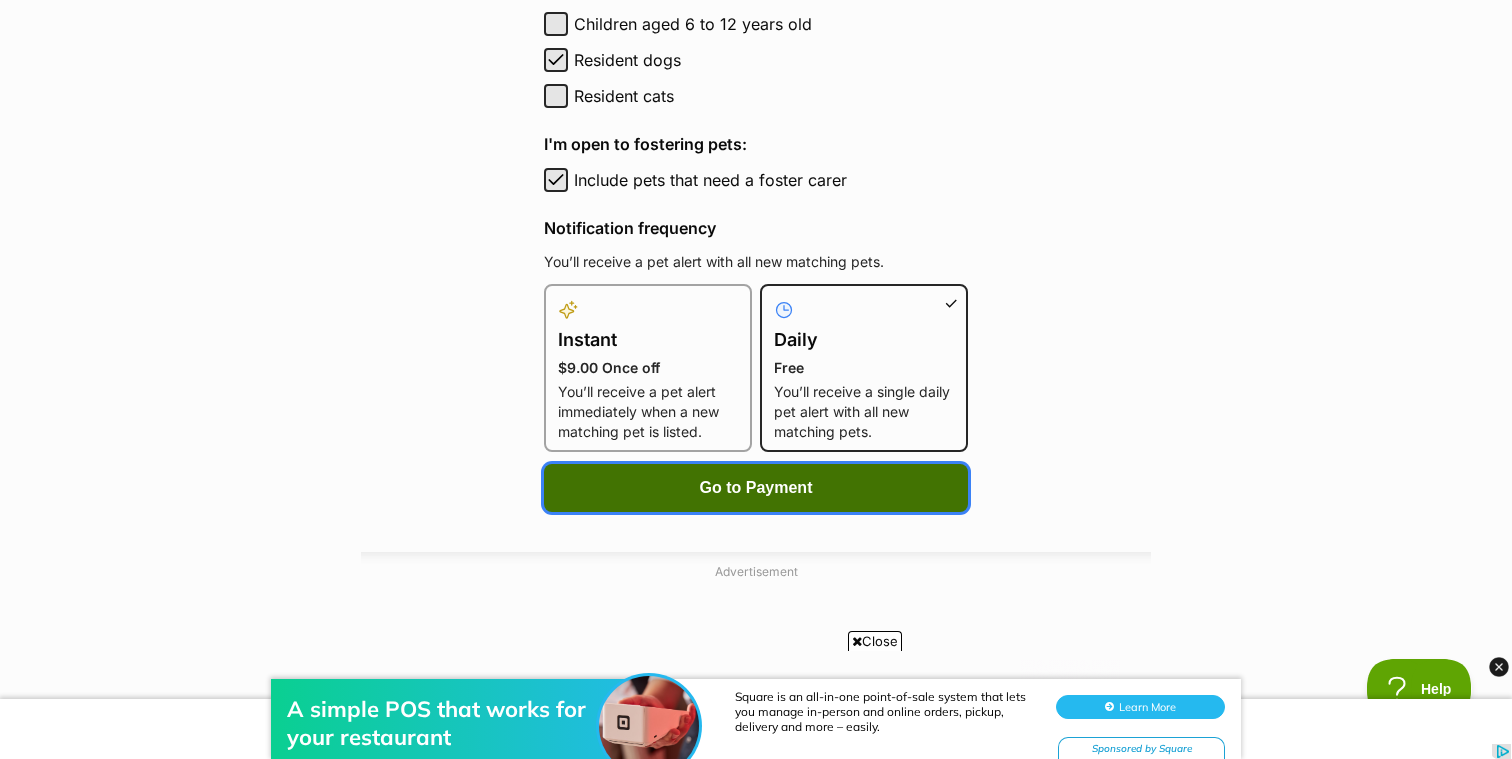 click on "Go to Payment" at bounding box center (756, 488) 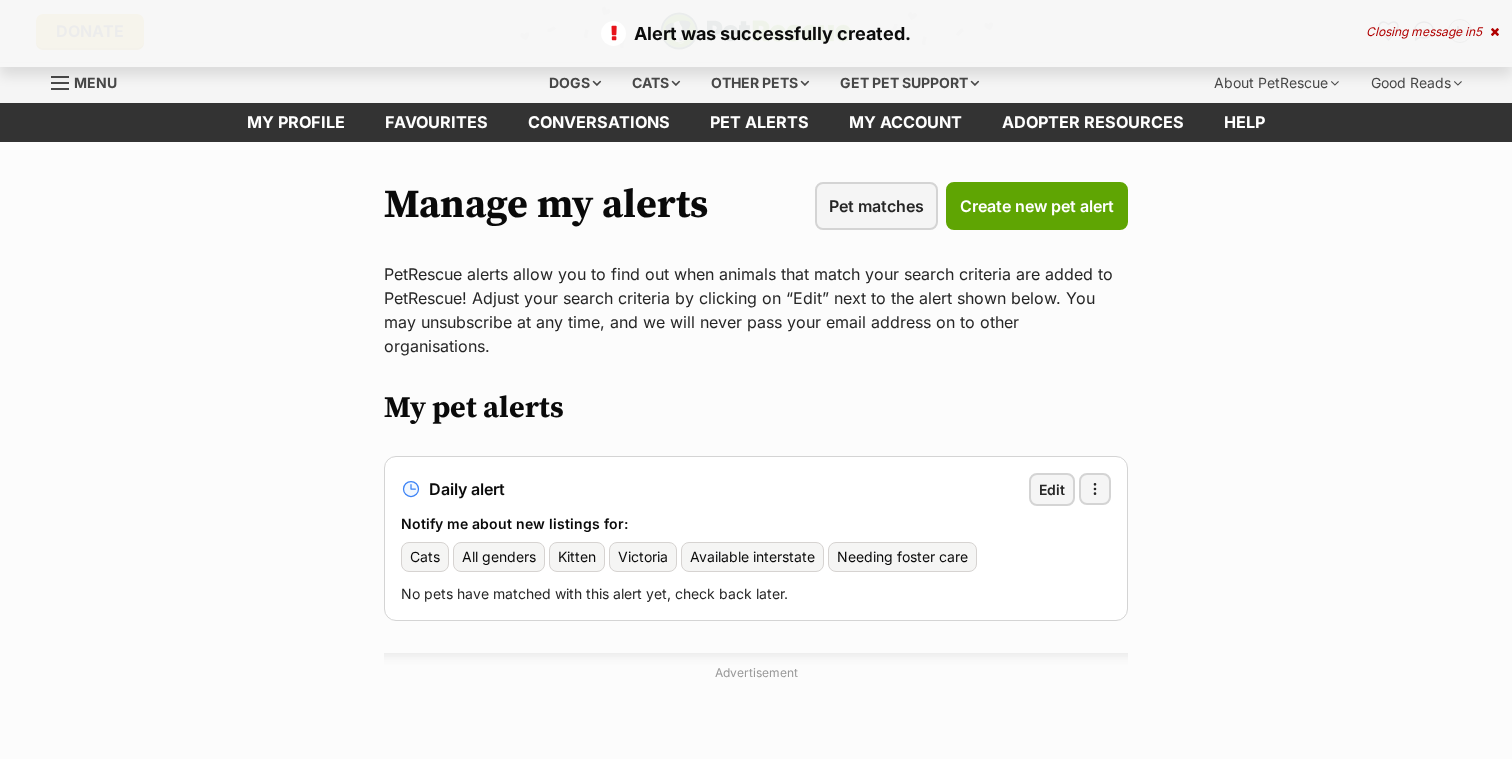 scroll, scrollTop: 0, scrollLeft: 0, axis: both 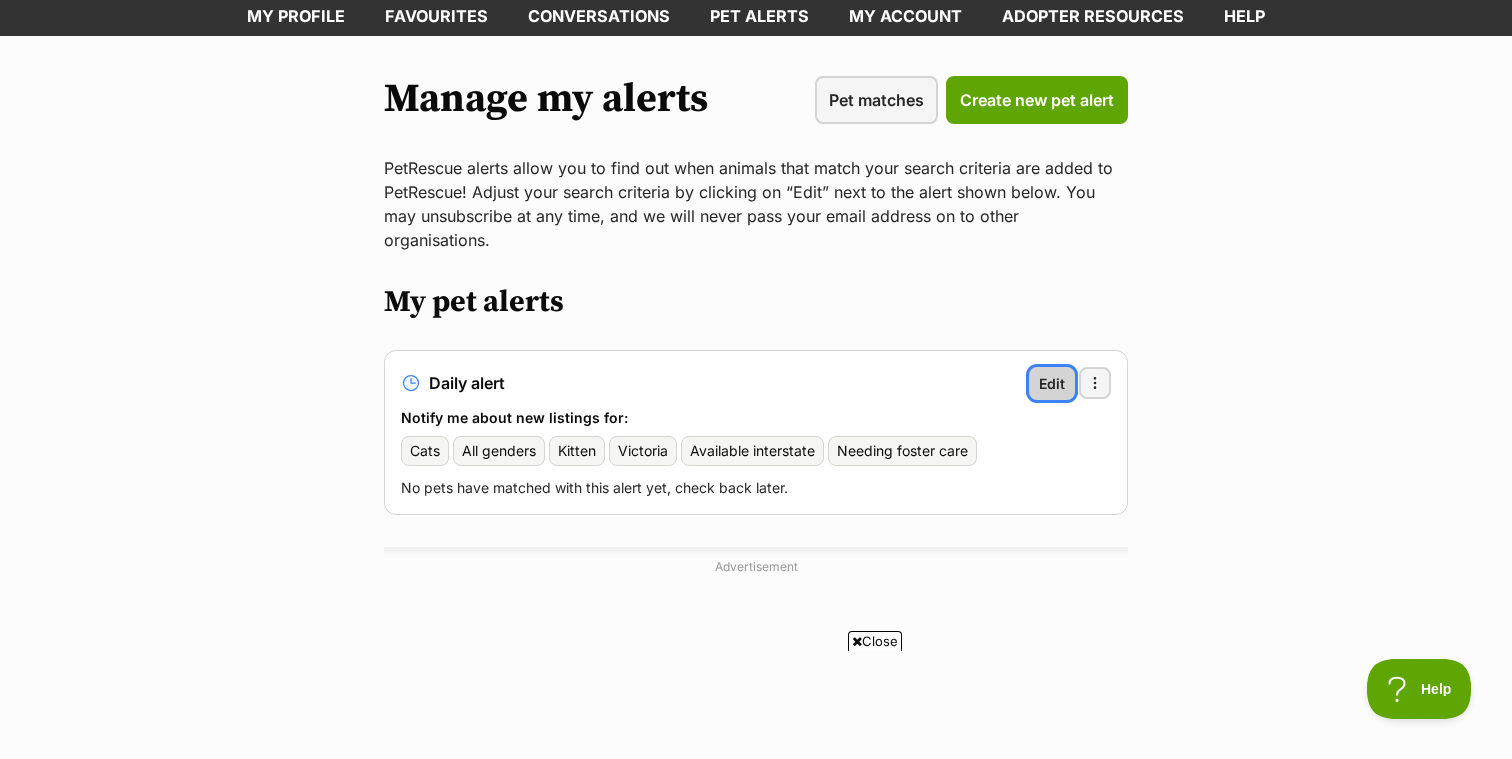click on "Edit" at bounding box center [1052, 383] 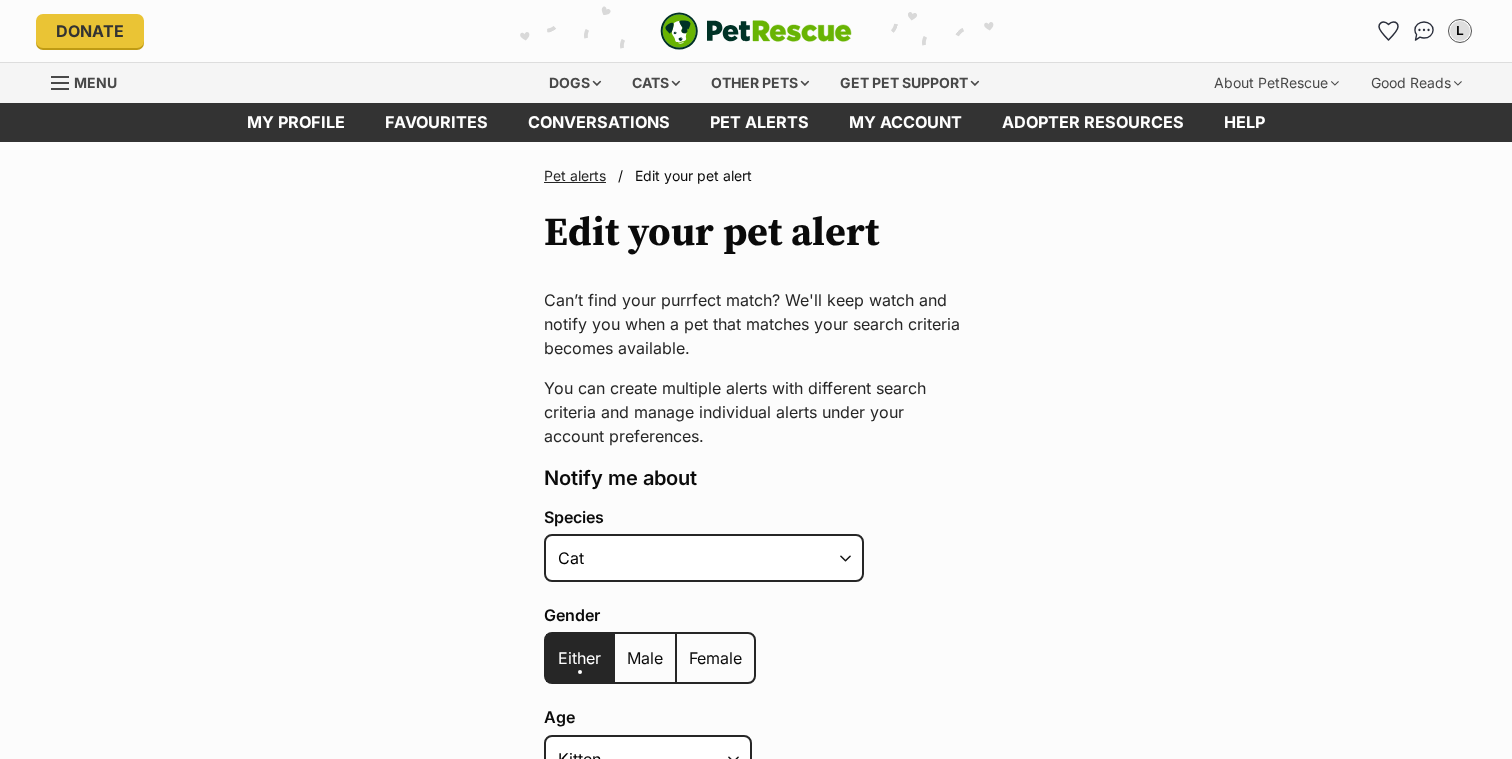 scroll, scrollTop: 0, scrollLeft: 0, axis: both 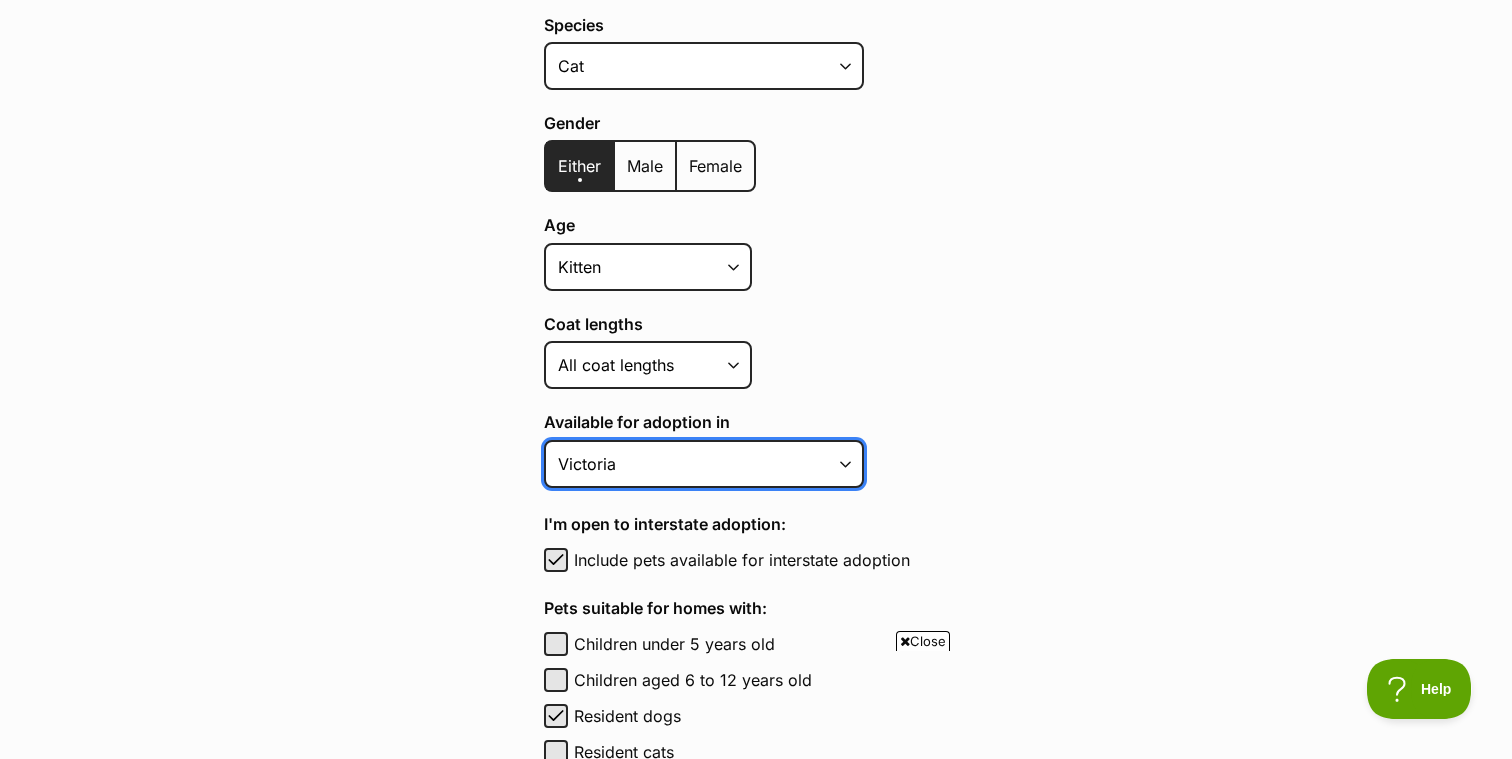 click on "Australian Capital Territory
New South Wales
Northern Territory
Queensland
South Australia
Tasmania
Victoria
Western Australia
All states" at bounding box center [704, 464] 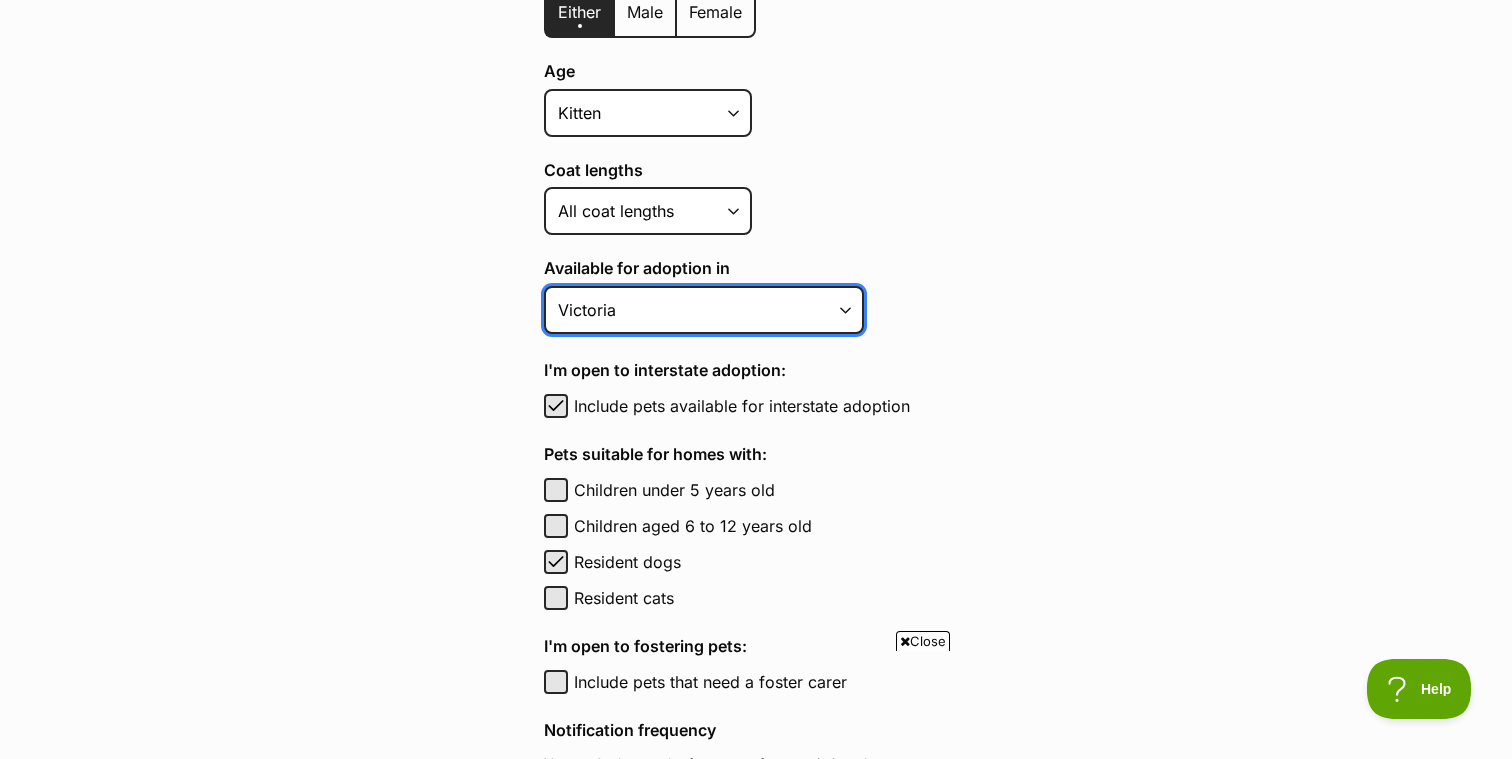 scroll, scrollTop: 653, scrollLeft: 0, axis: vertical 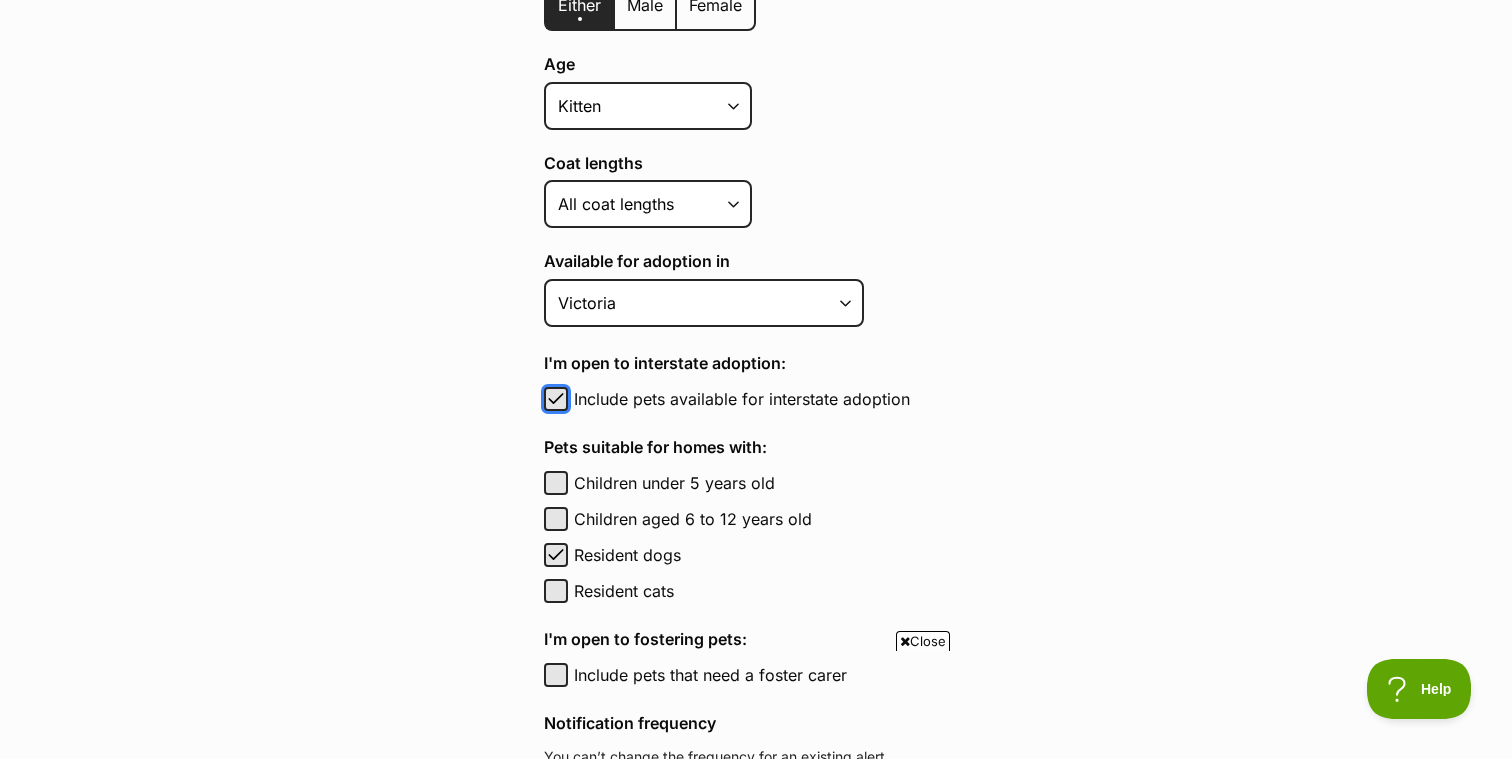 click at bounding box center (556, 399) 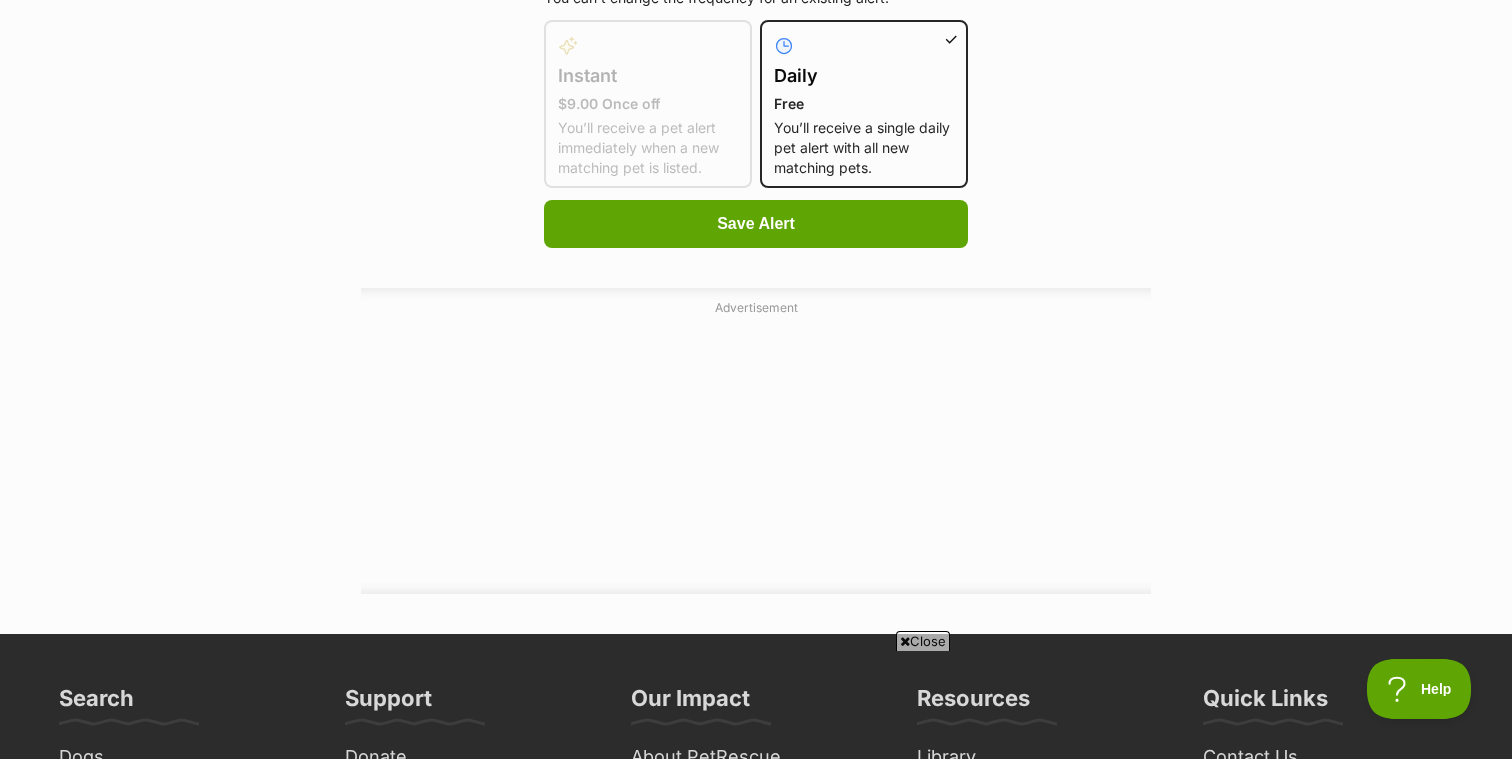 scroll, scrollTop: 1454, scrollLeft: 0, axis: vertical 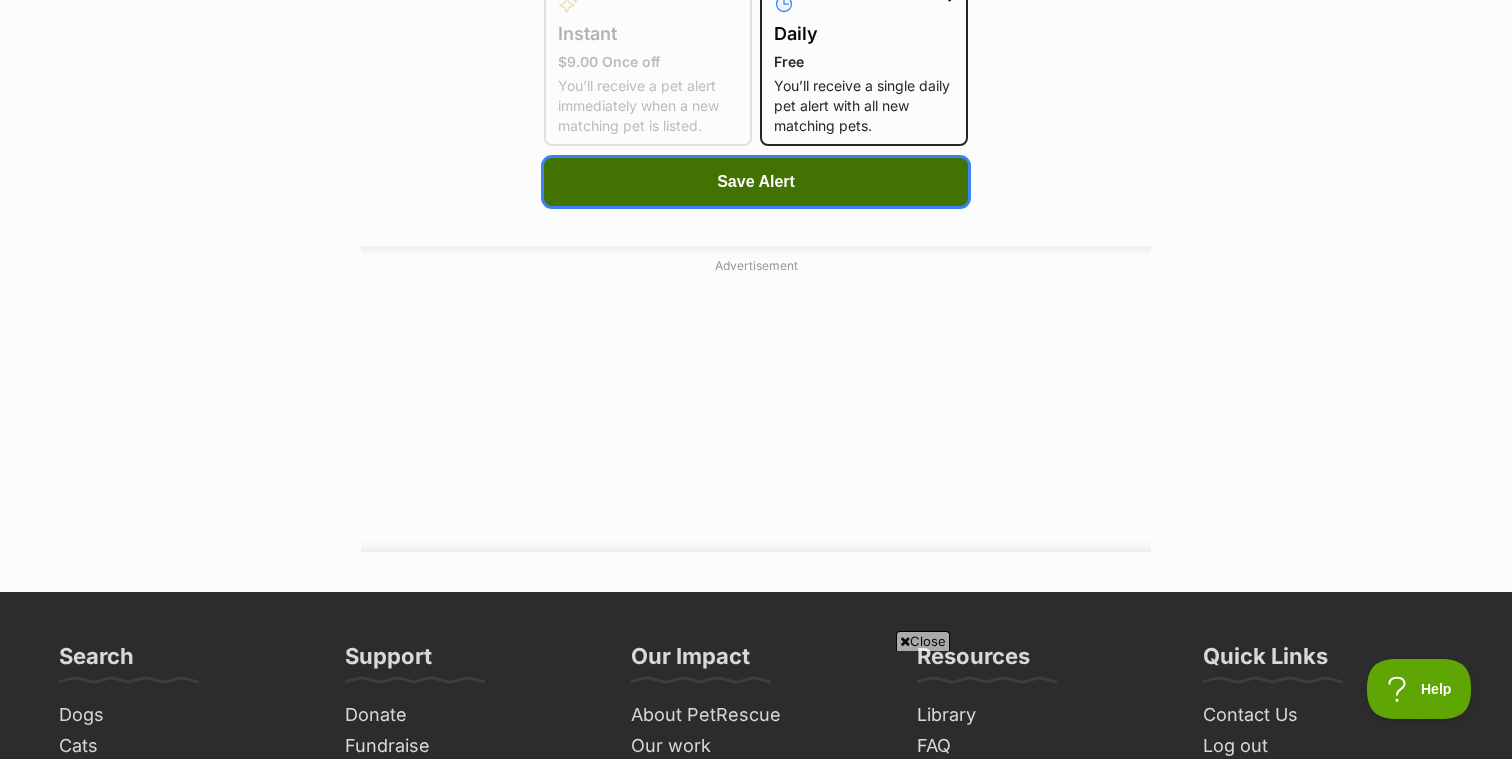 click on "Save Alert" at bounding box center (756, 182) 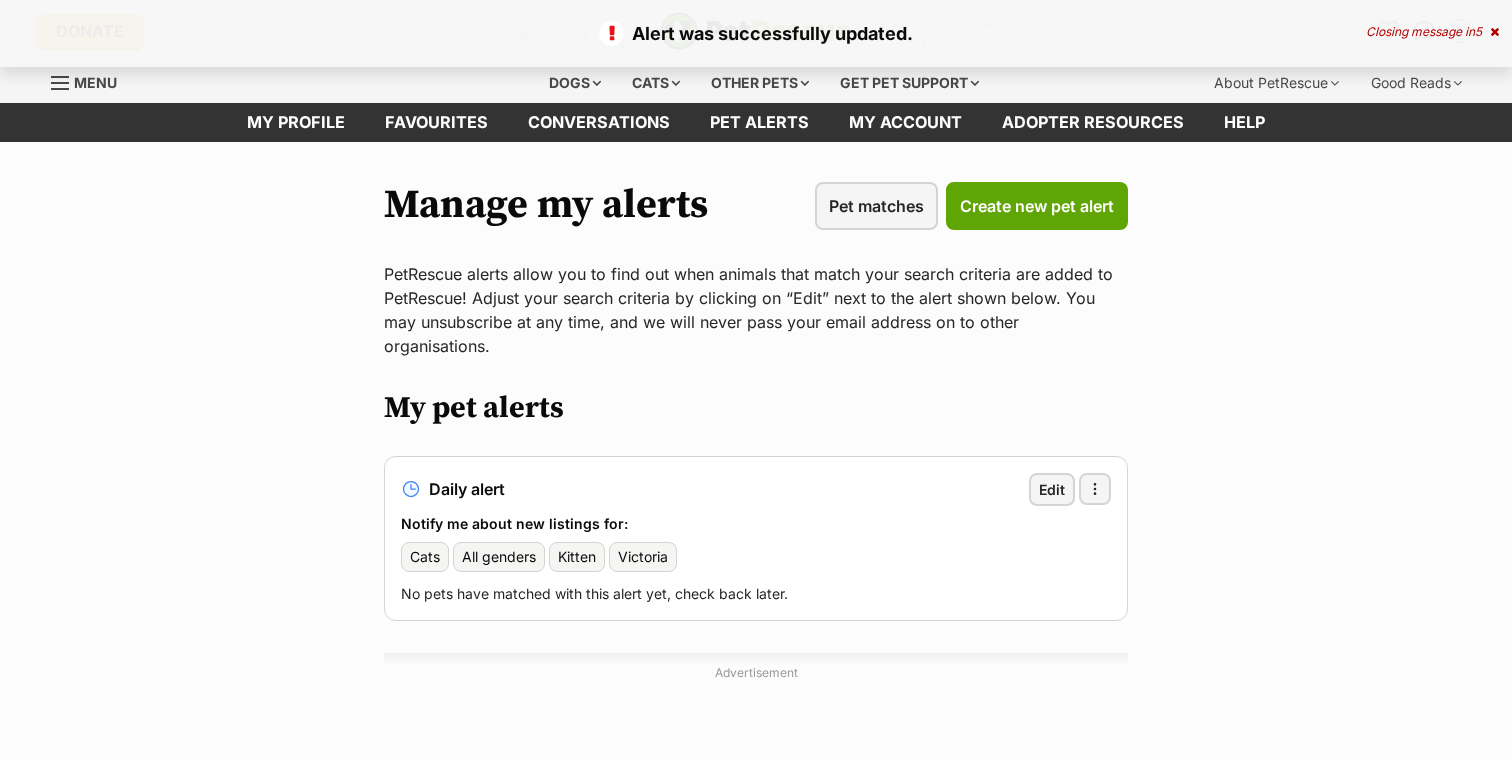 scroll, scrollTop: 0, scrollLeft: 0, axis: both 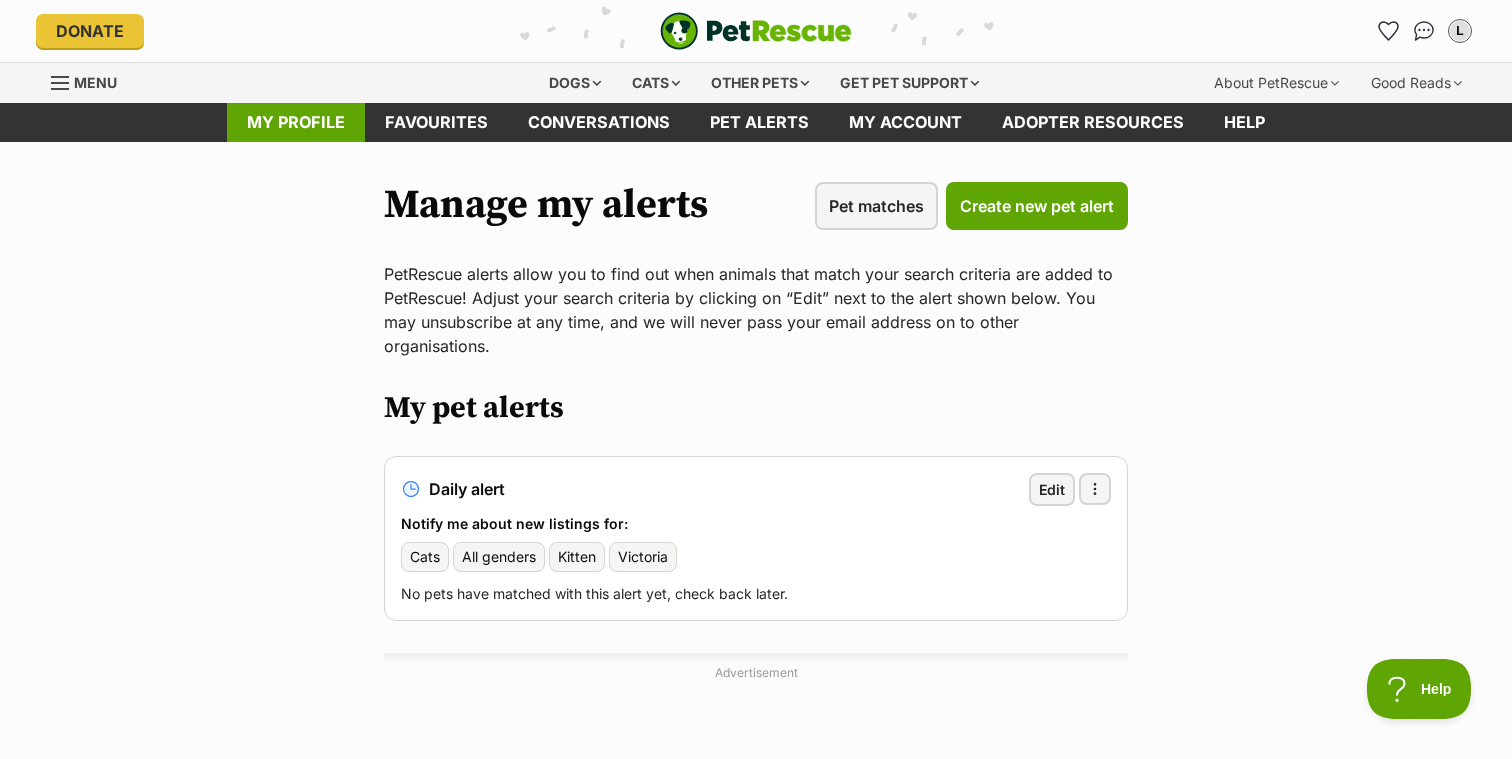 click on "My profile" at bounding box center (296, 122) 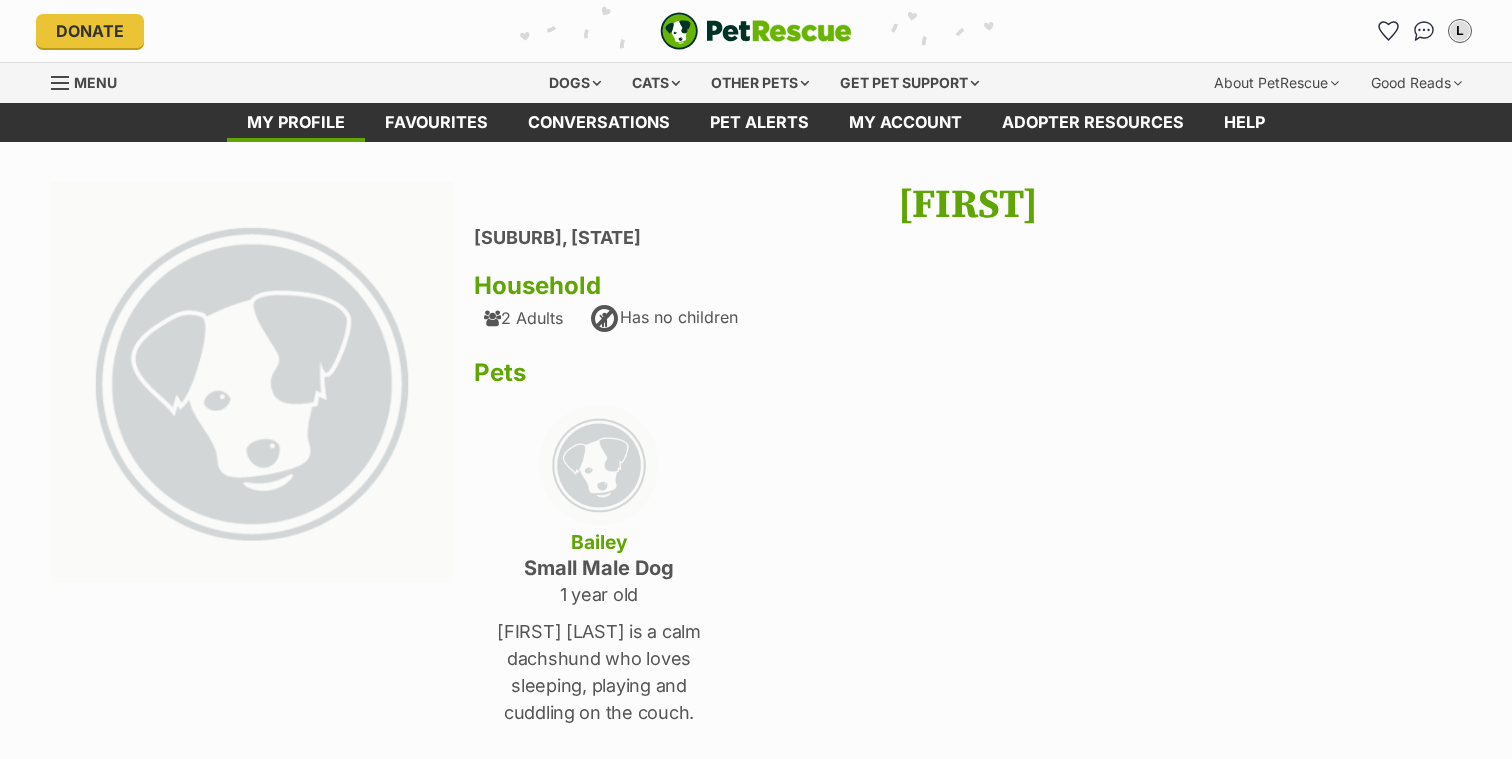 scroll, scrollTop: 0, scrollLeft: 0, axis: both 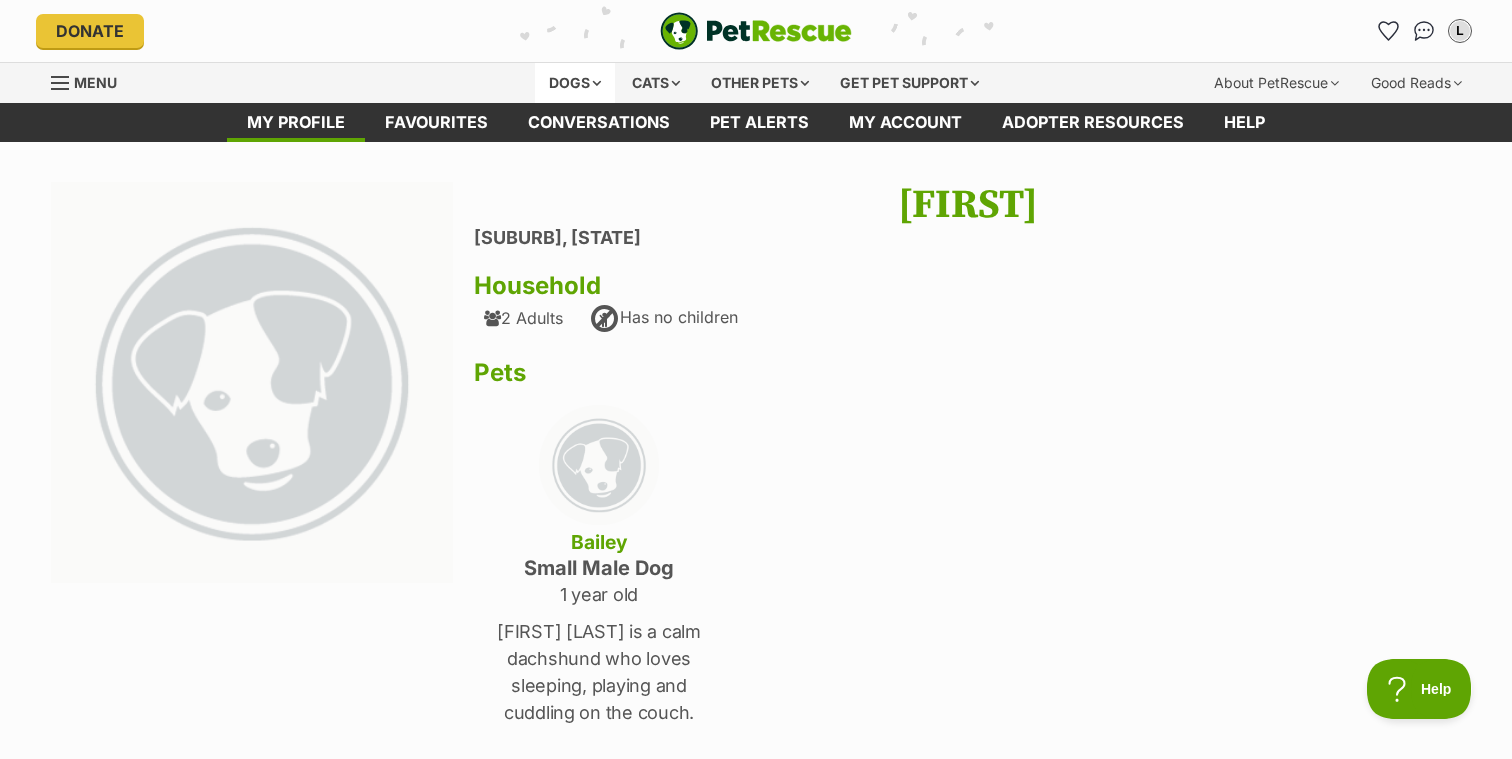 click on "Dogs" at bounding box center [575, 83] 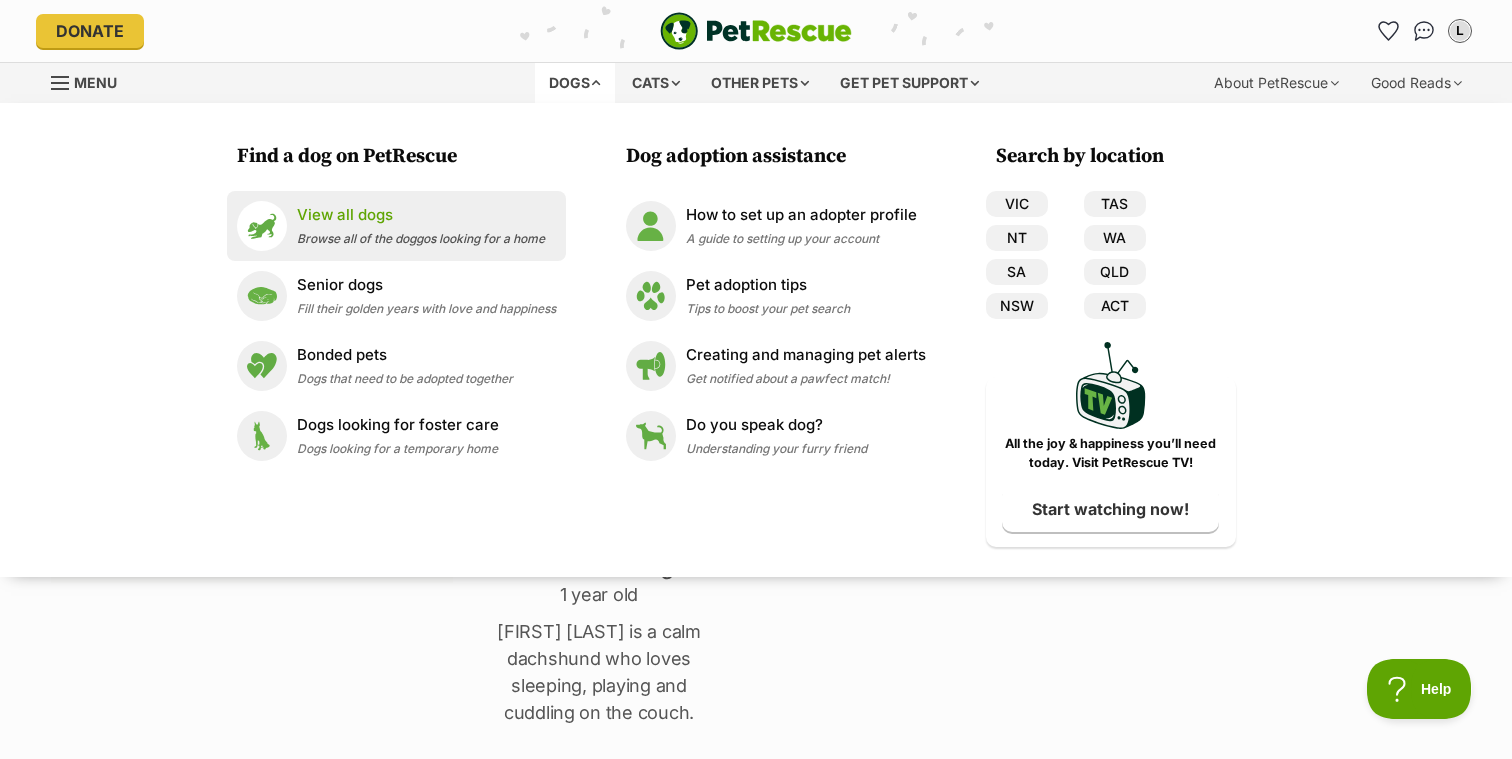 click on "Browse all of the doggos looking for a home" at bounding box center [421, 238] 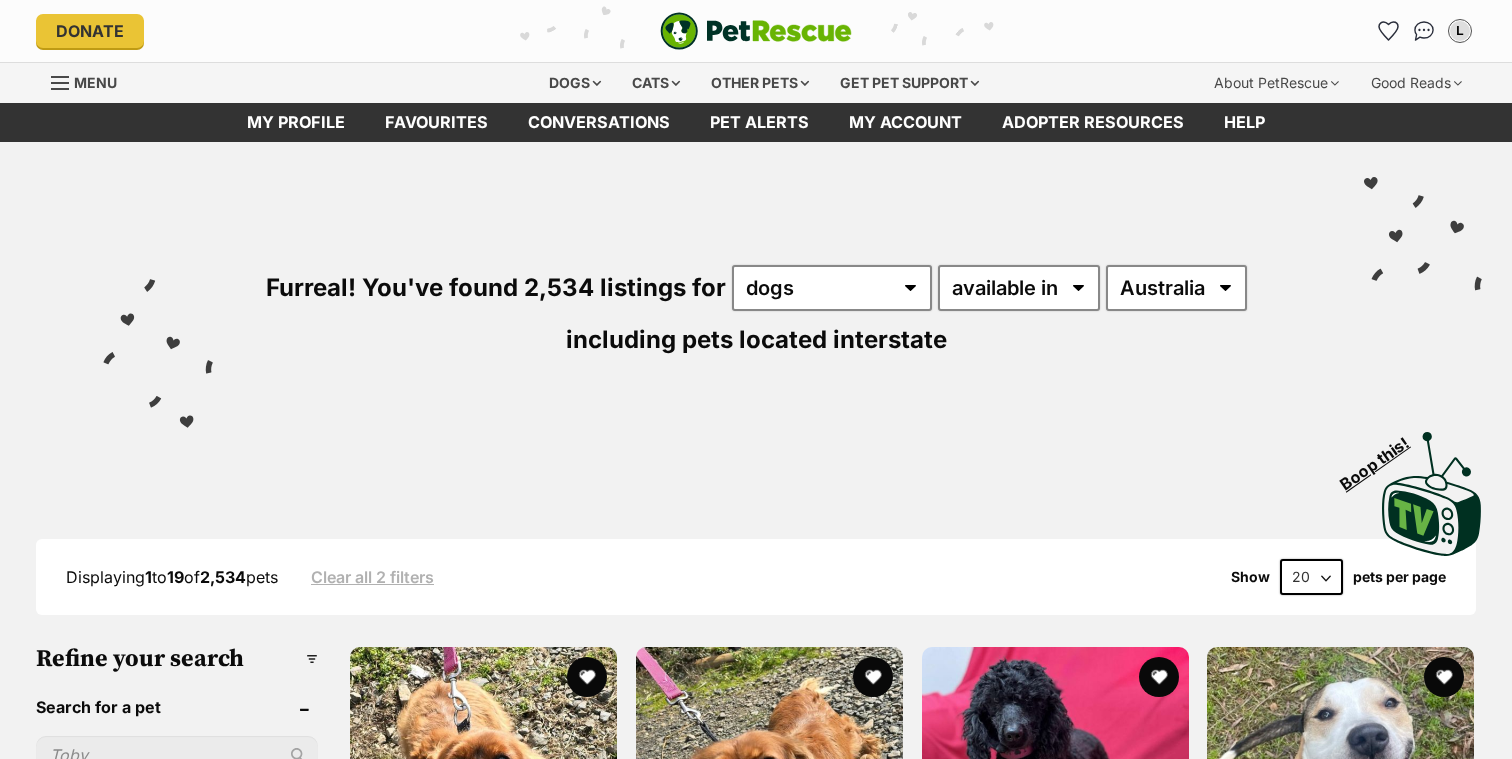 scroll, scrollTop: 0, scrollLeft: 0, axis: both 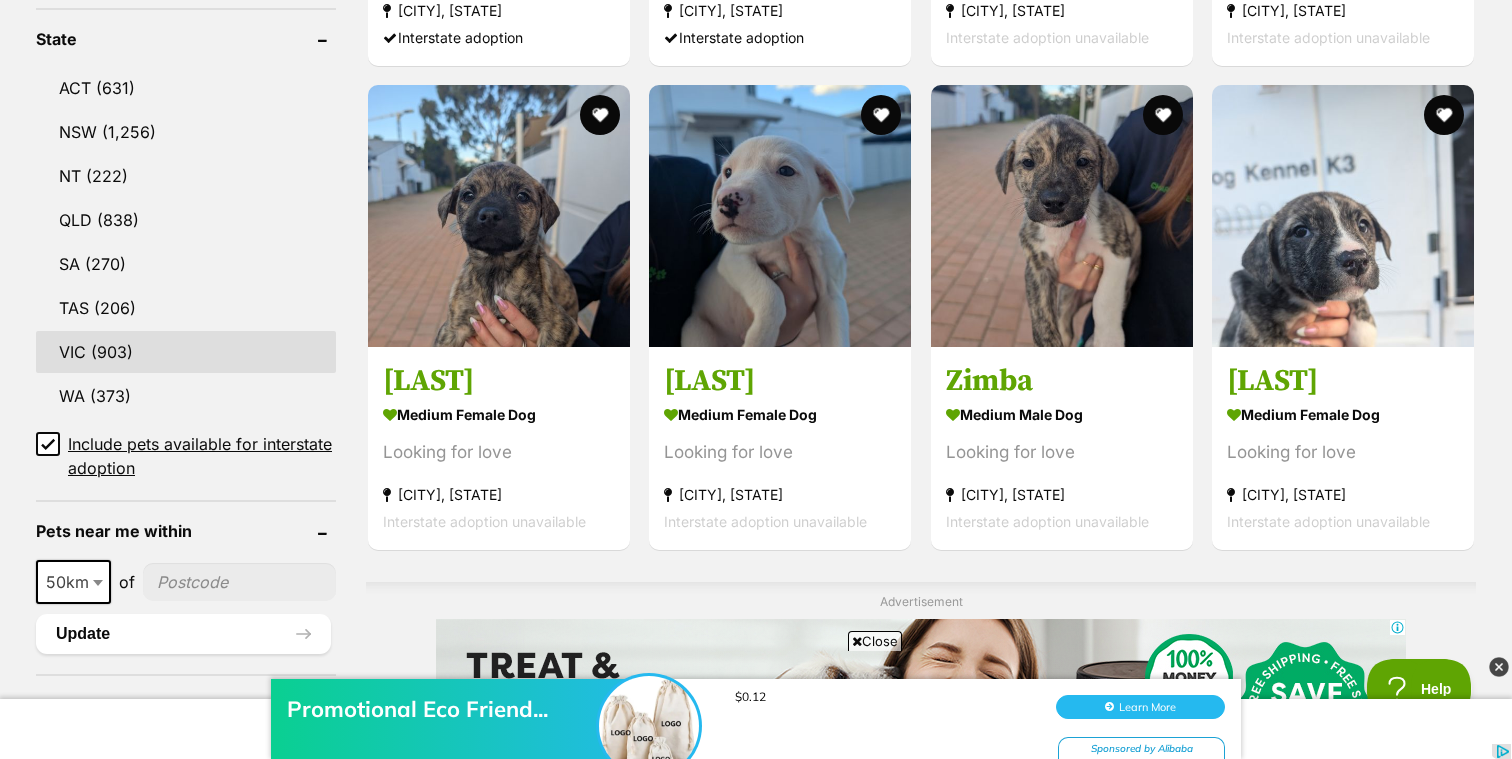 click on "VIC (903)" at bounding box center [186, 352] 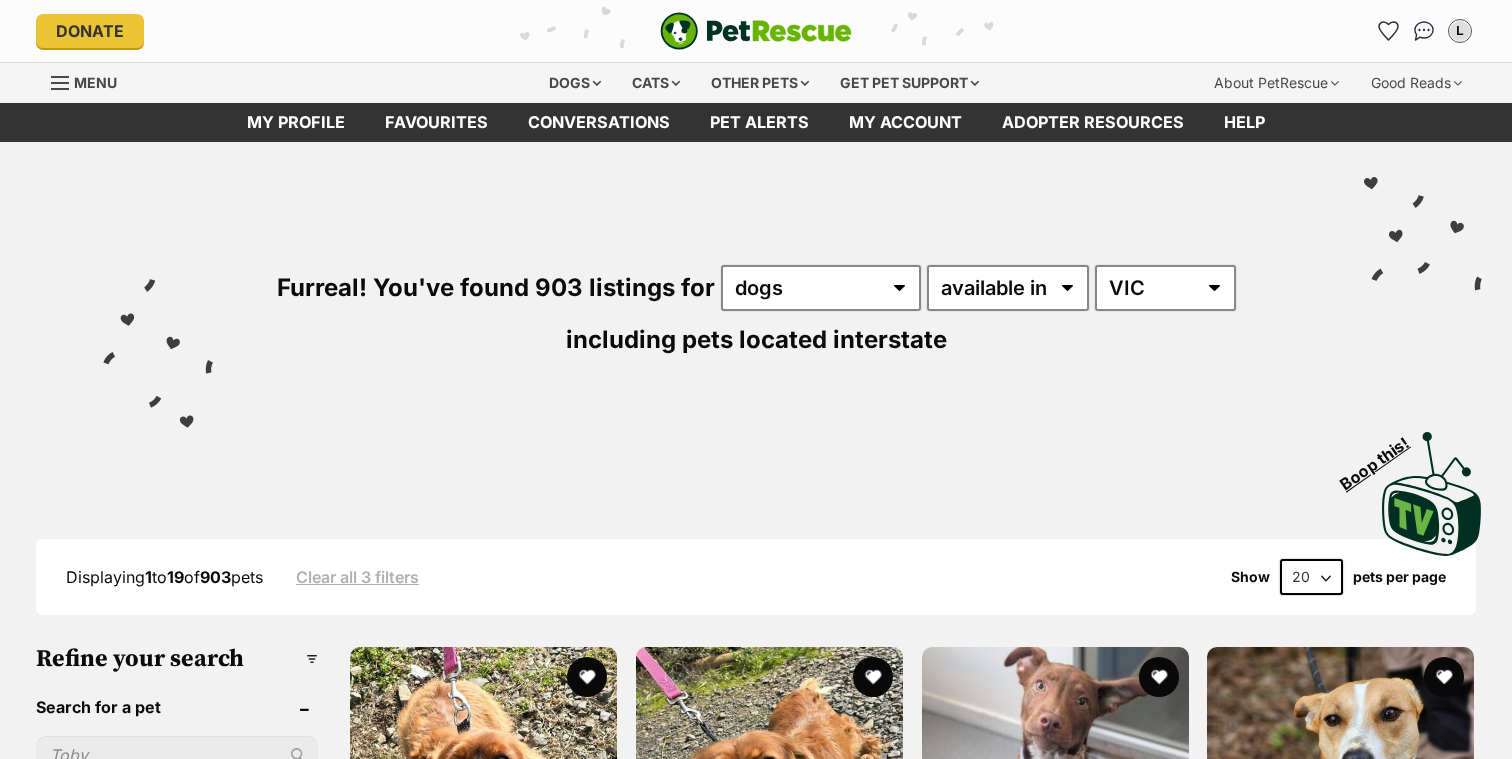 scroll, scrollTop: 0, scrollLeft: 0, axis: both 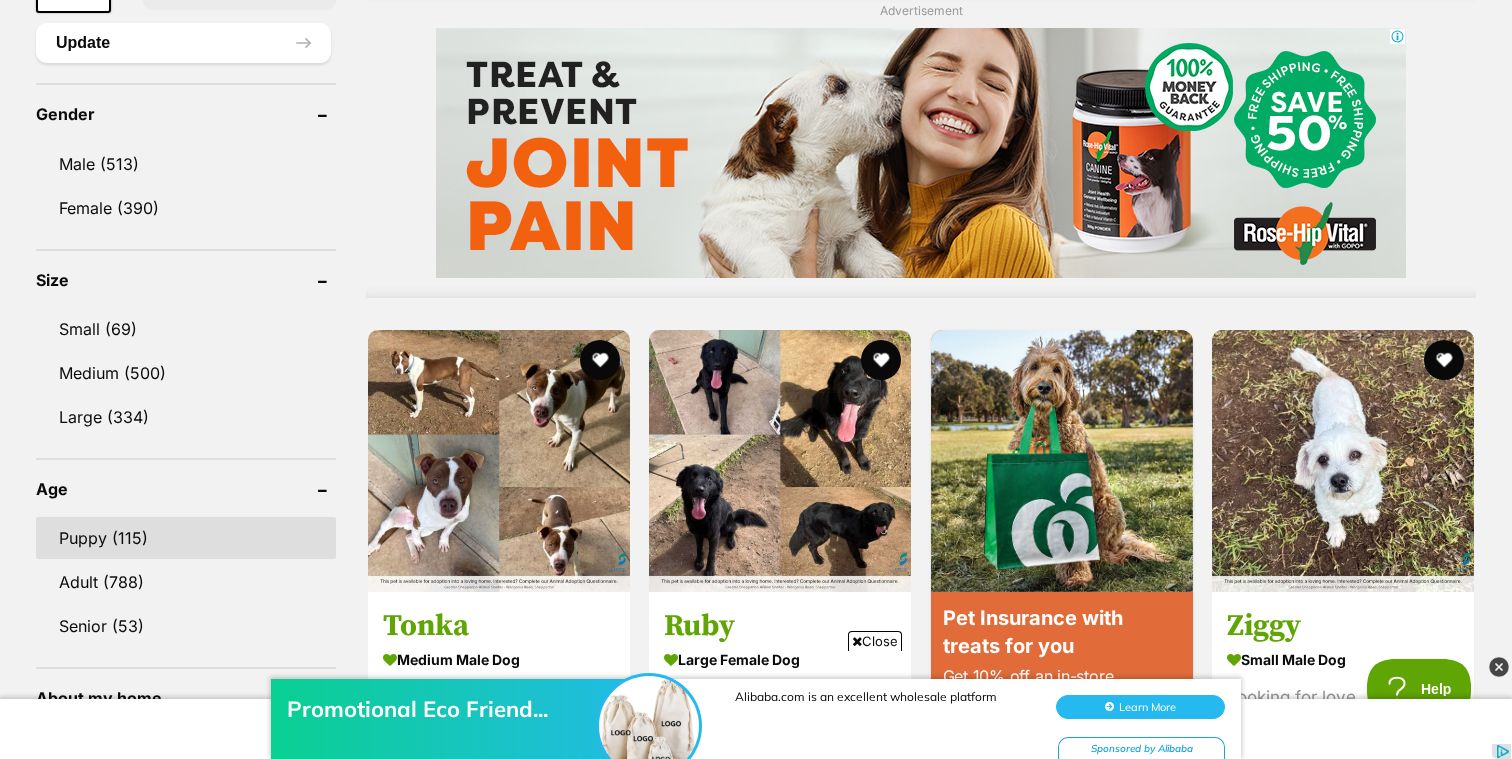 click on "Puppy (115)" at bounding box center (186, 538) 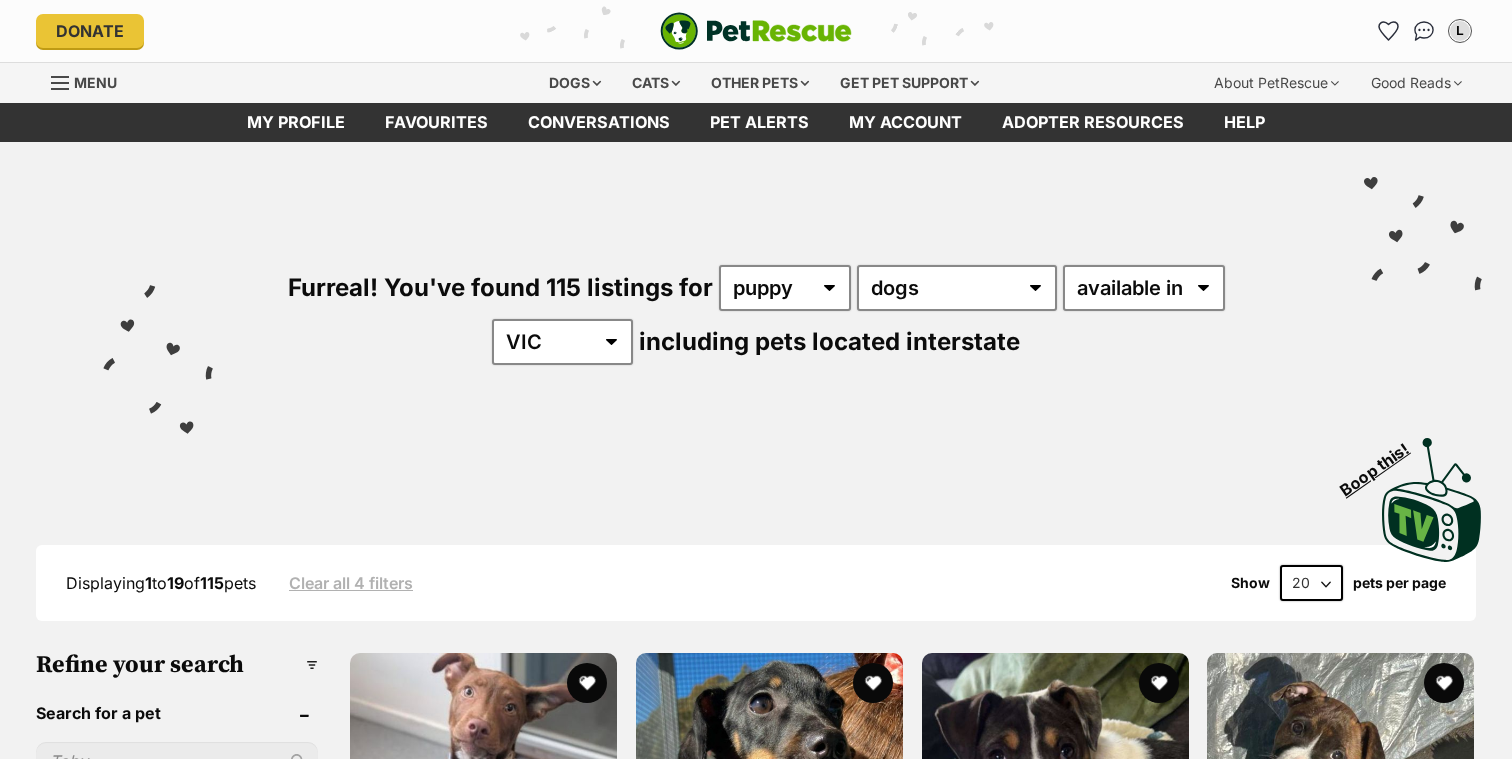 scroll, scrollTop: 0, scrollLeft: 0, axis: both 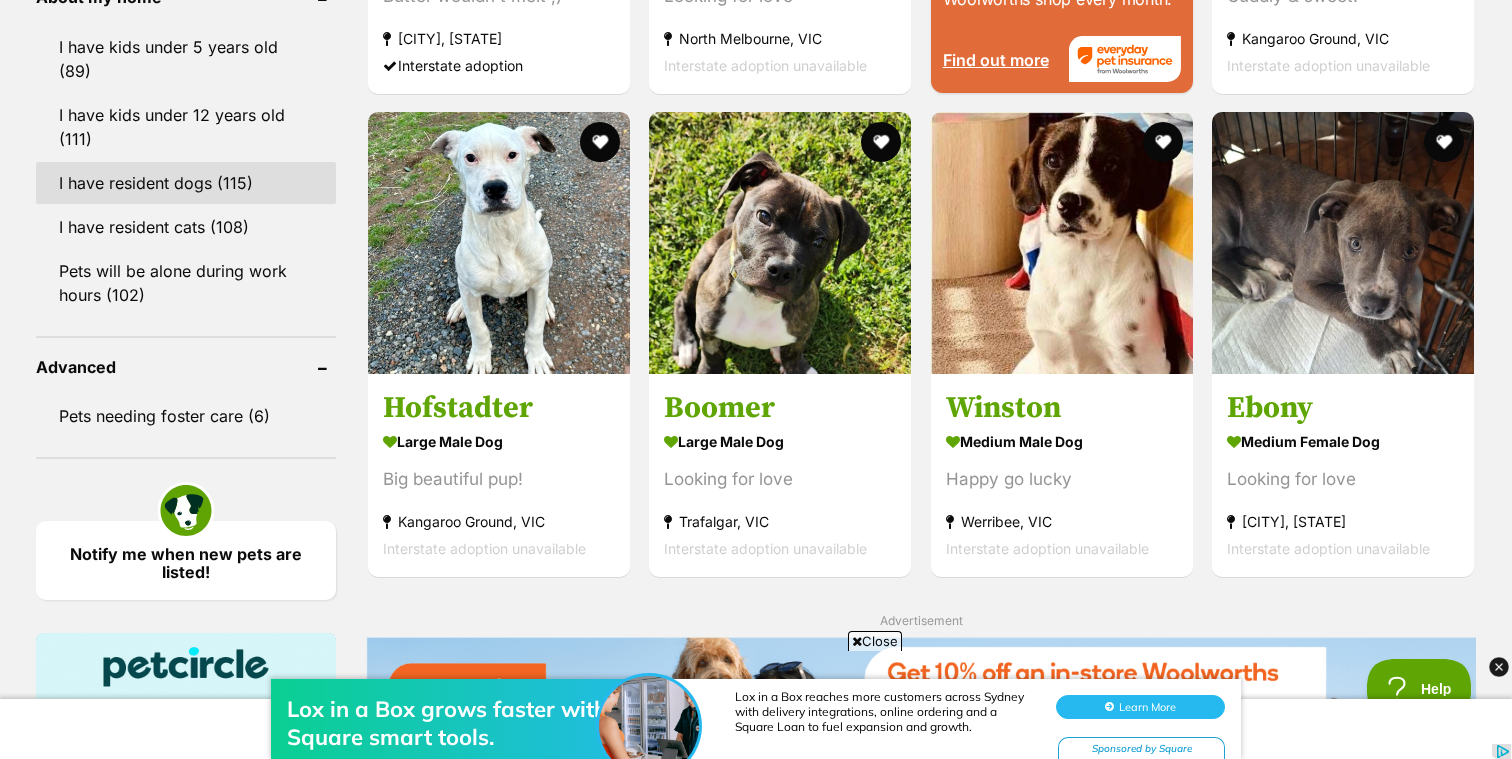 click on "I have resident dogs (115)" at bounding box center (186, 183) 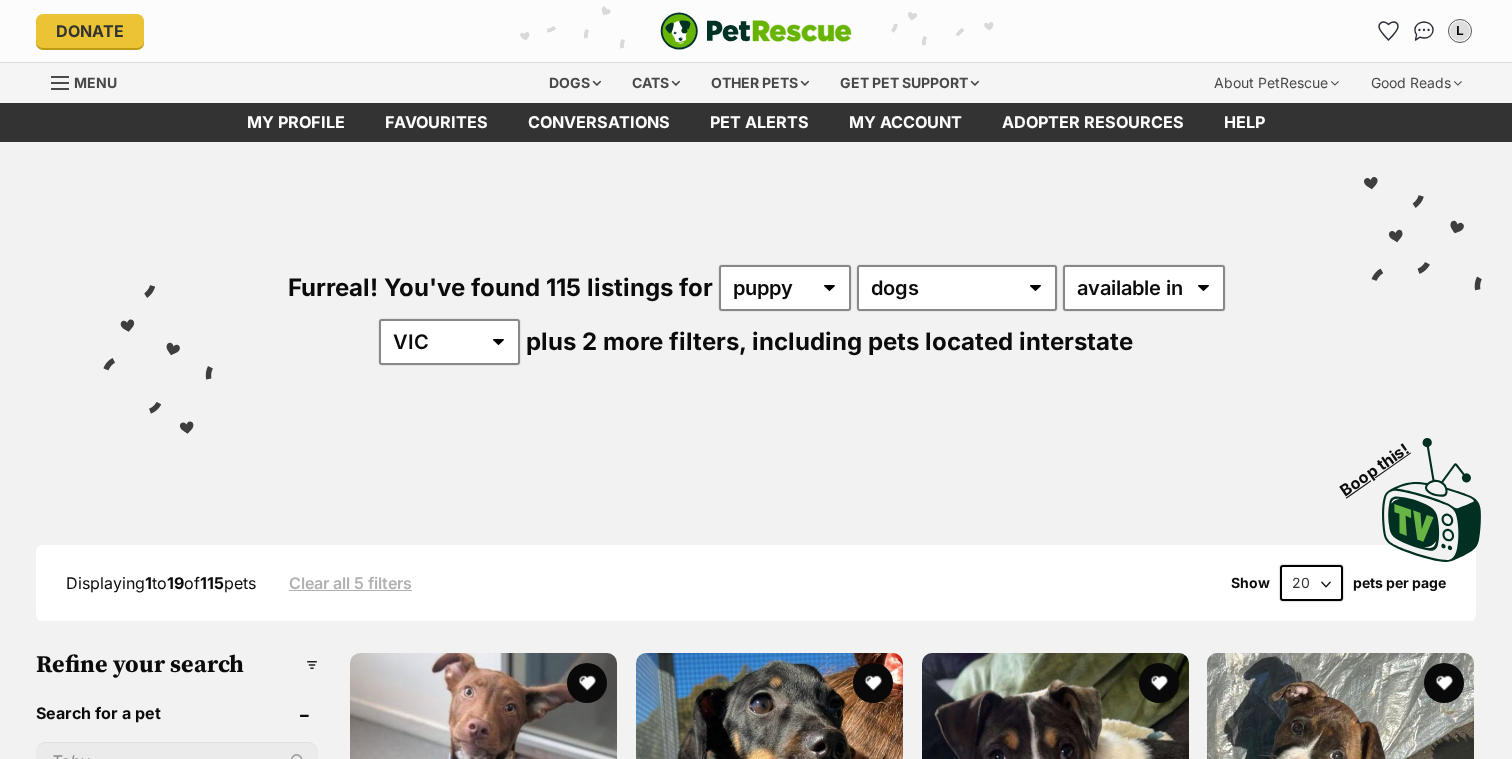 scroll, scrollTop: 0, scrollLeft: 0, axis: both 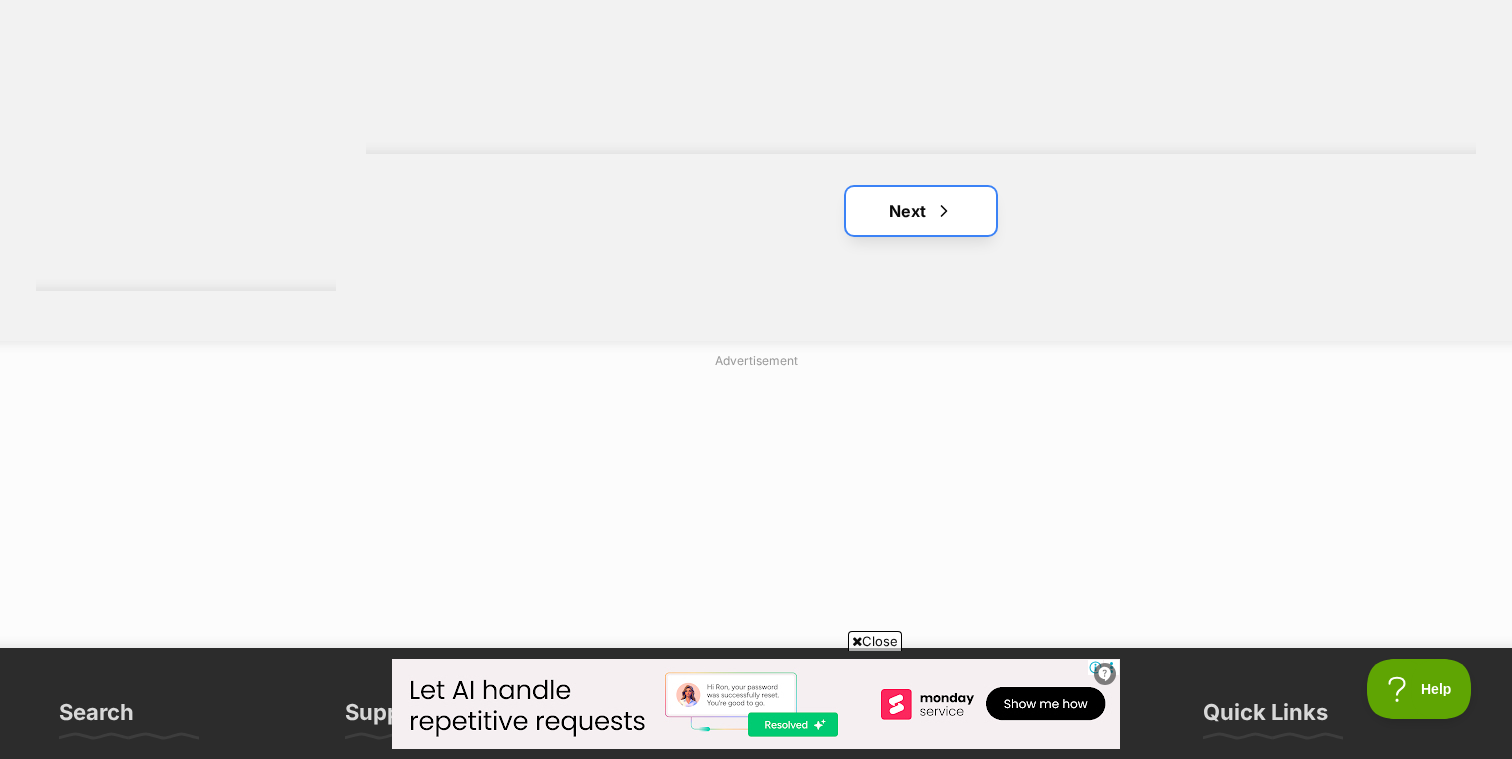 click on "Next" at bounding box center (921, 211) 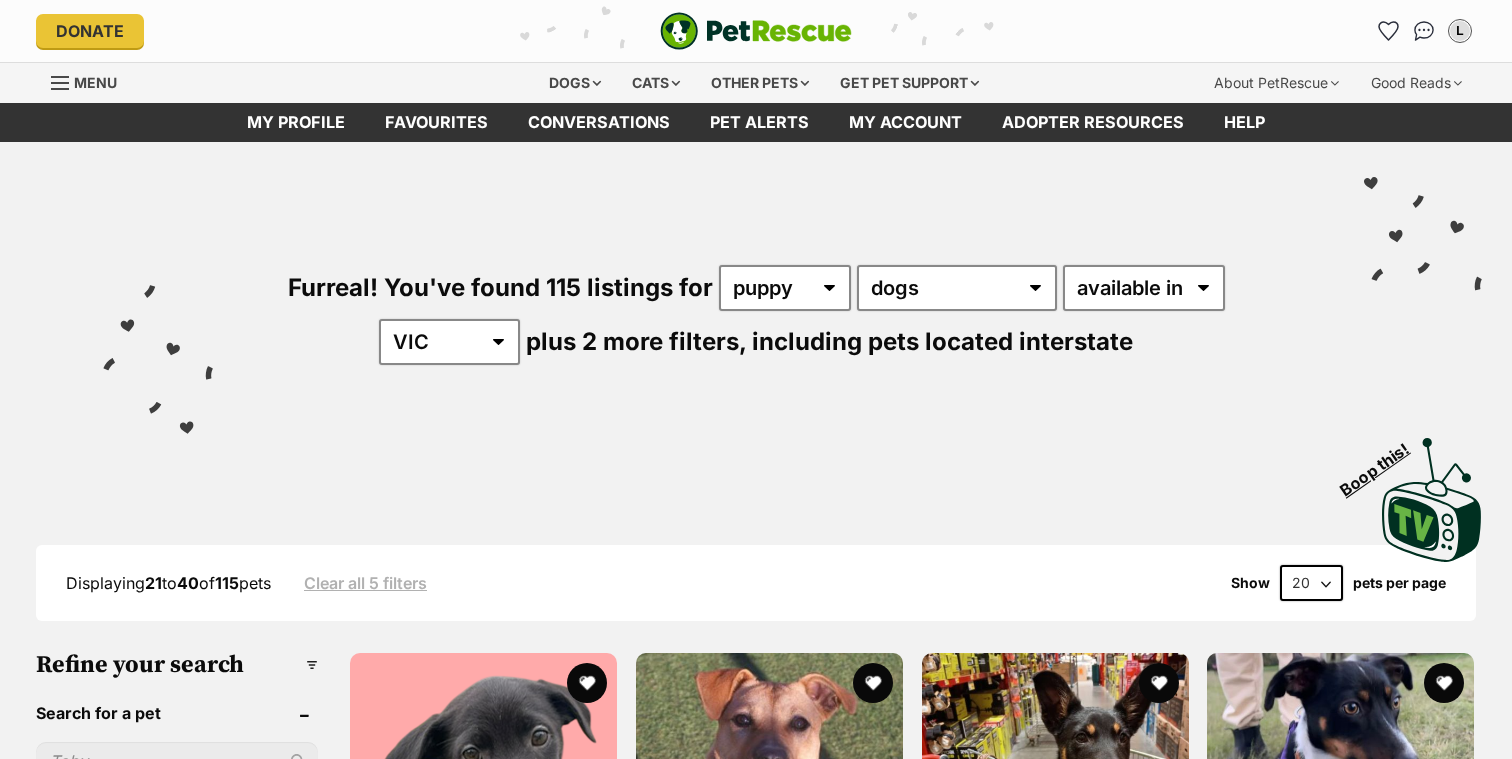 scroll, scrollTop: 0, scrollLeft: 0, axis: both 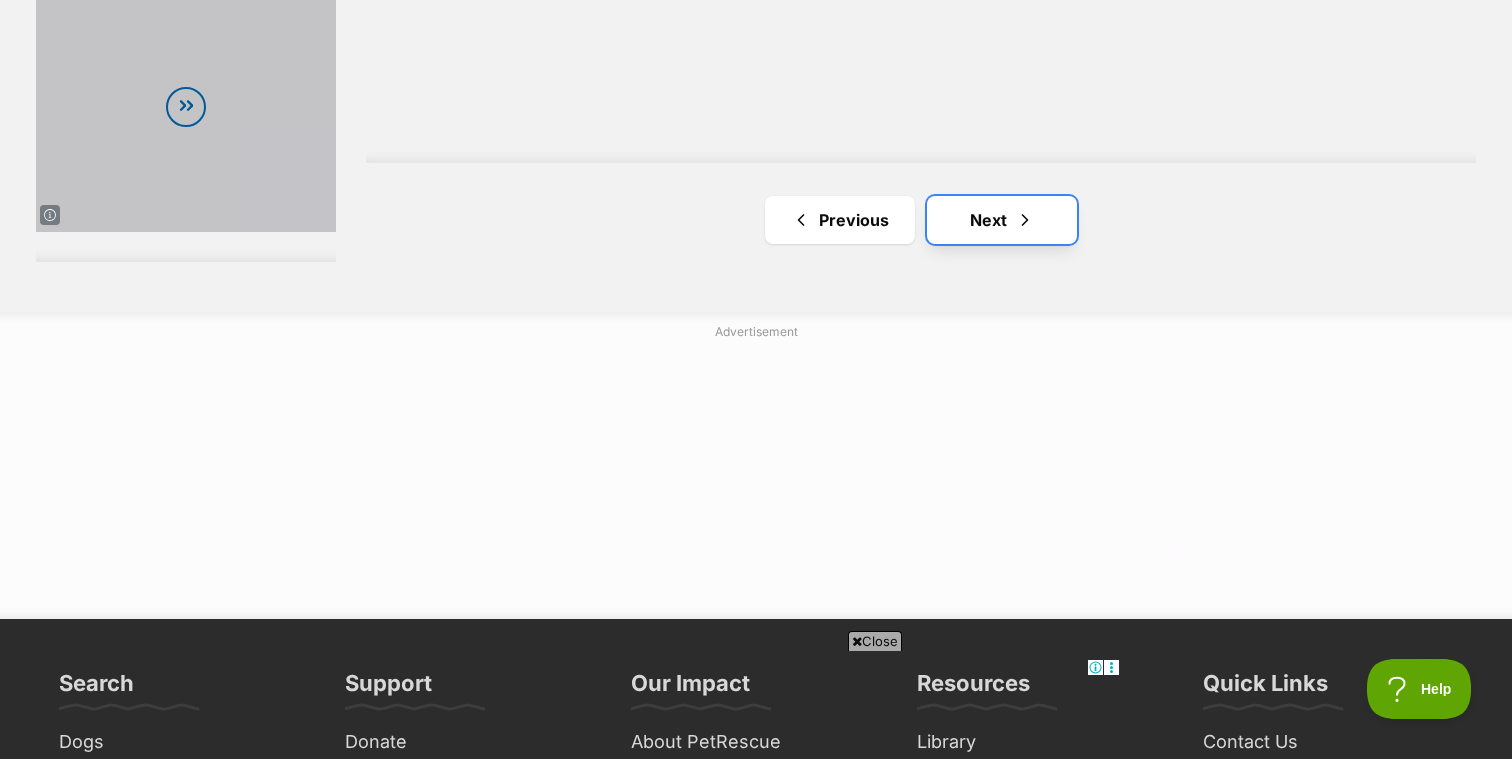 click at bounding box center (1025, 220) 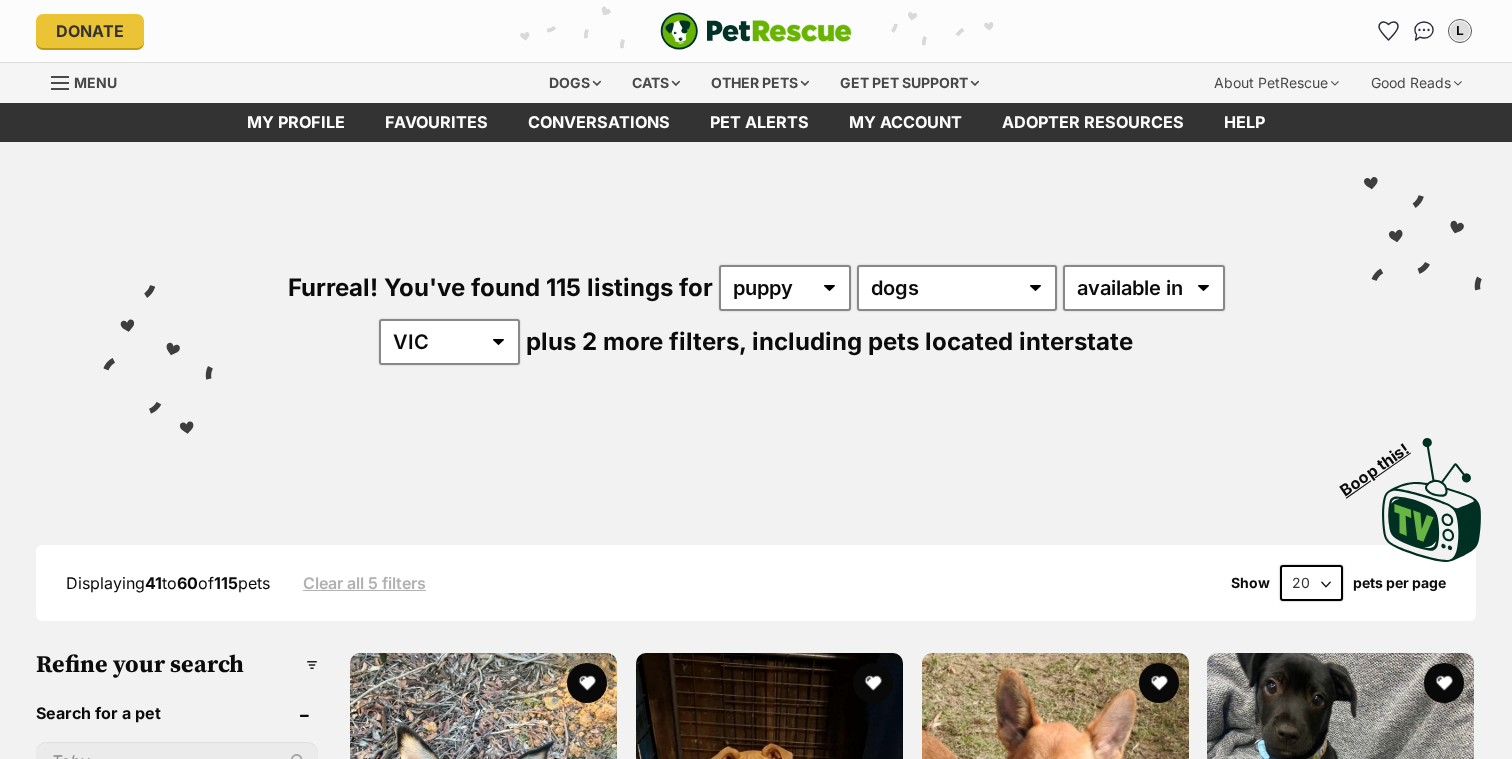 scroll, scrollTop: 0, scrollLeft: 0, axis: both 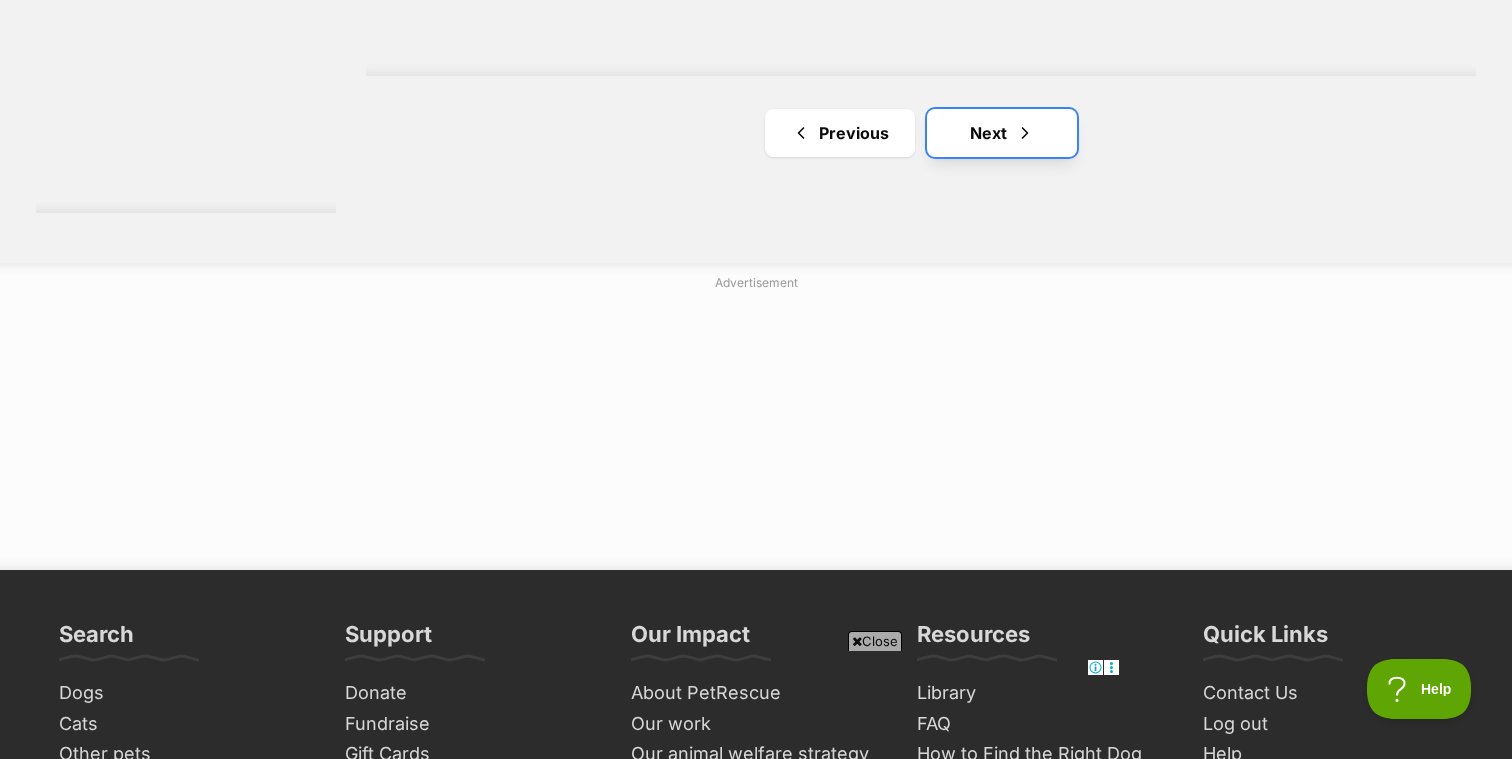 click on "Next" at bounding box center (1002, 133) 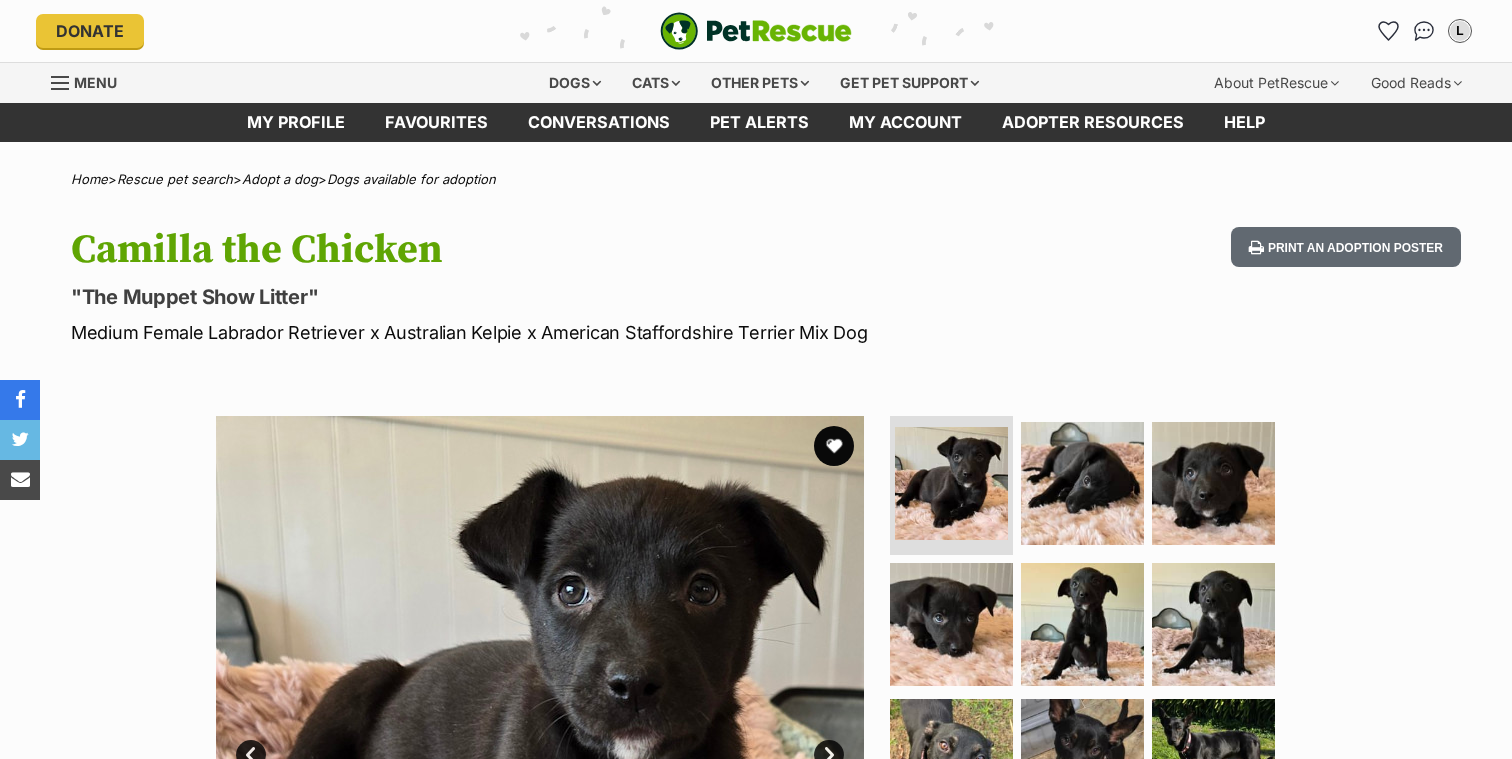 scroll, scrollTop: 0, scrollLeft: 0, axis: both 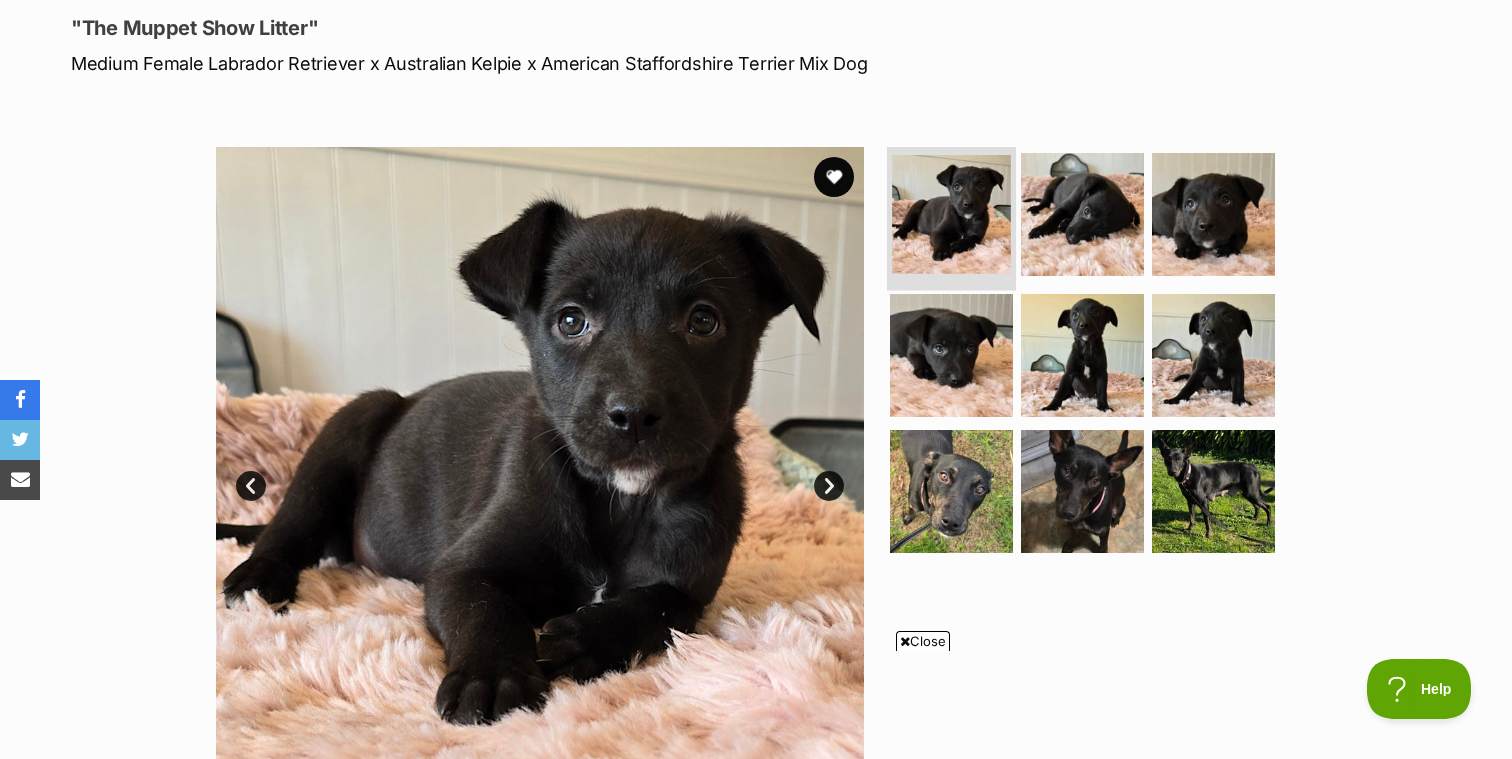 click at bounding box center [951, 214] 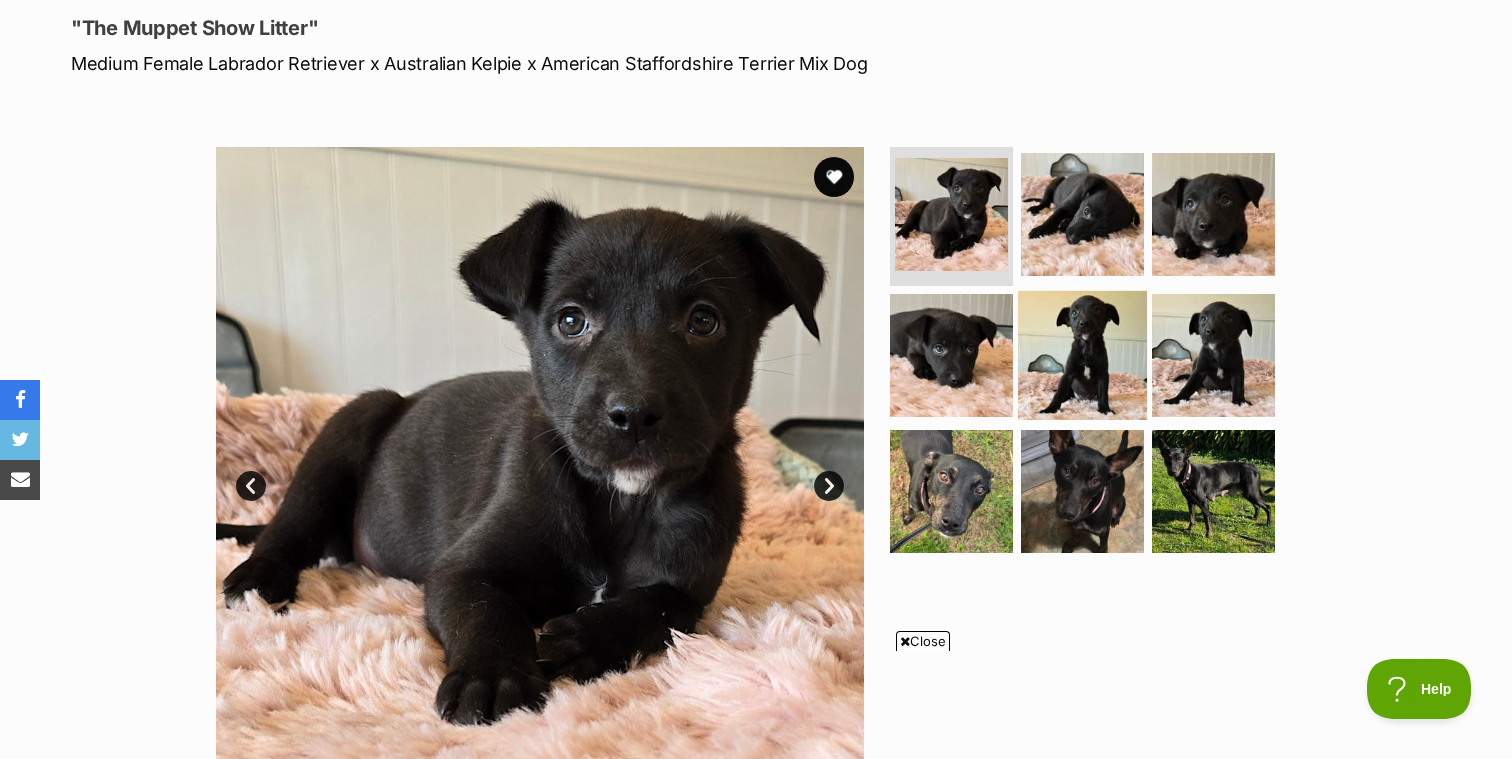 click at bounding box center [1082, 355] 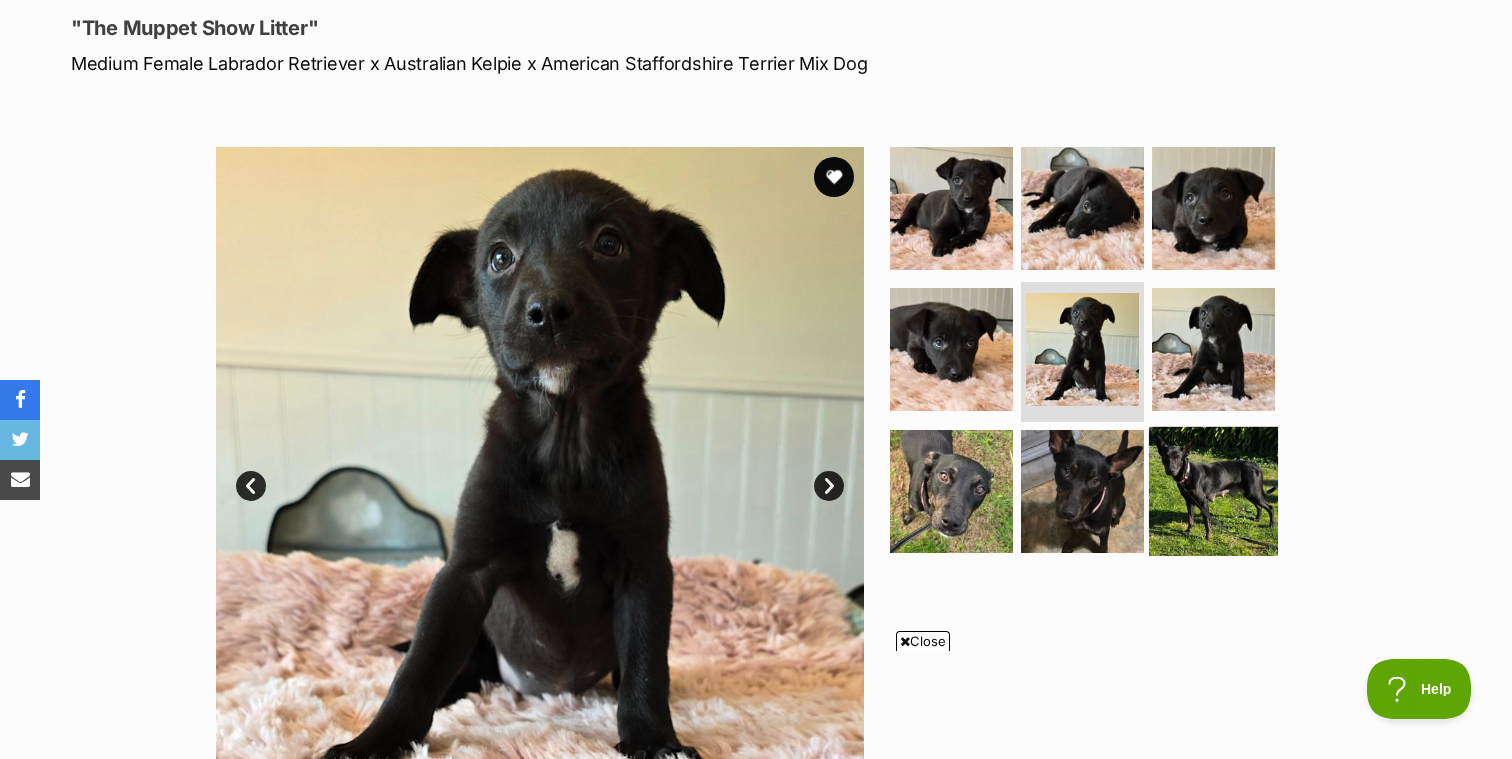 click at bounding box center [1213, 491] 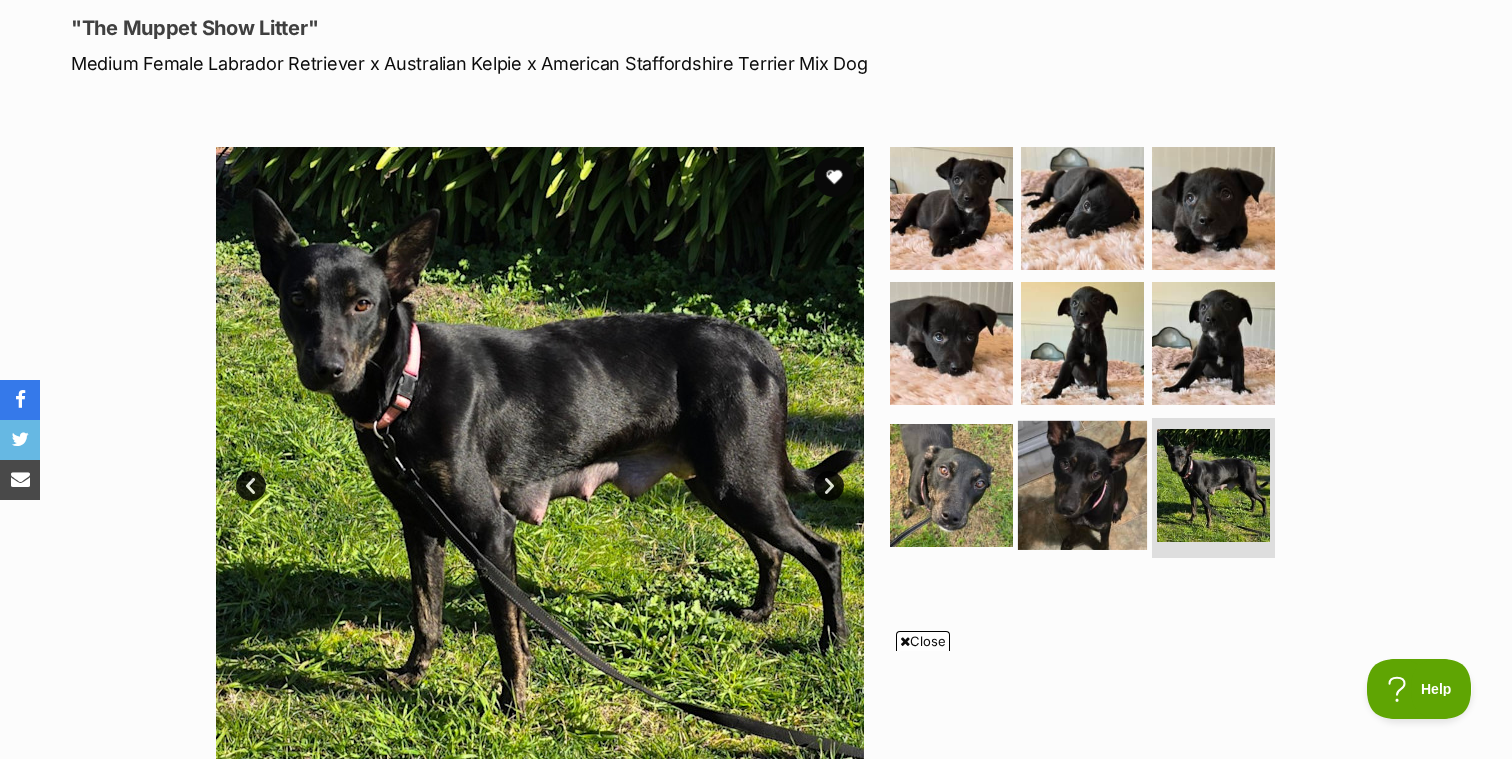click at bounding box center (1082, 485) 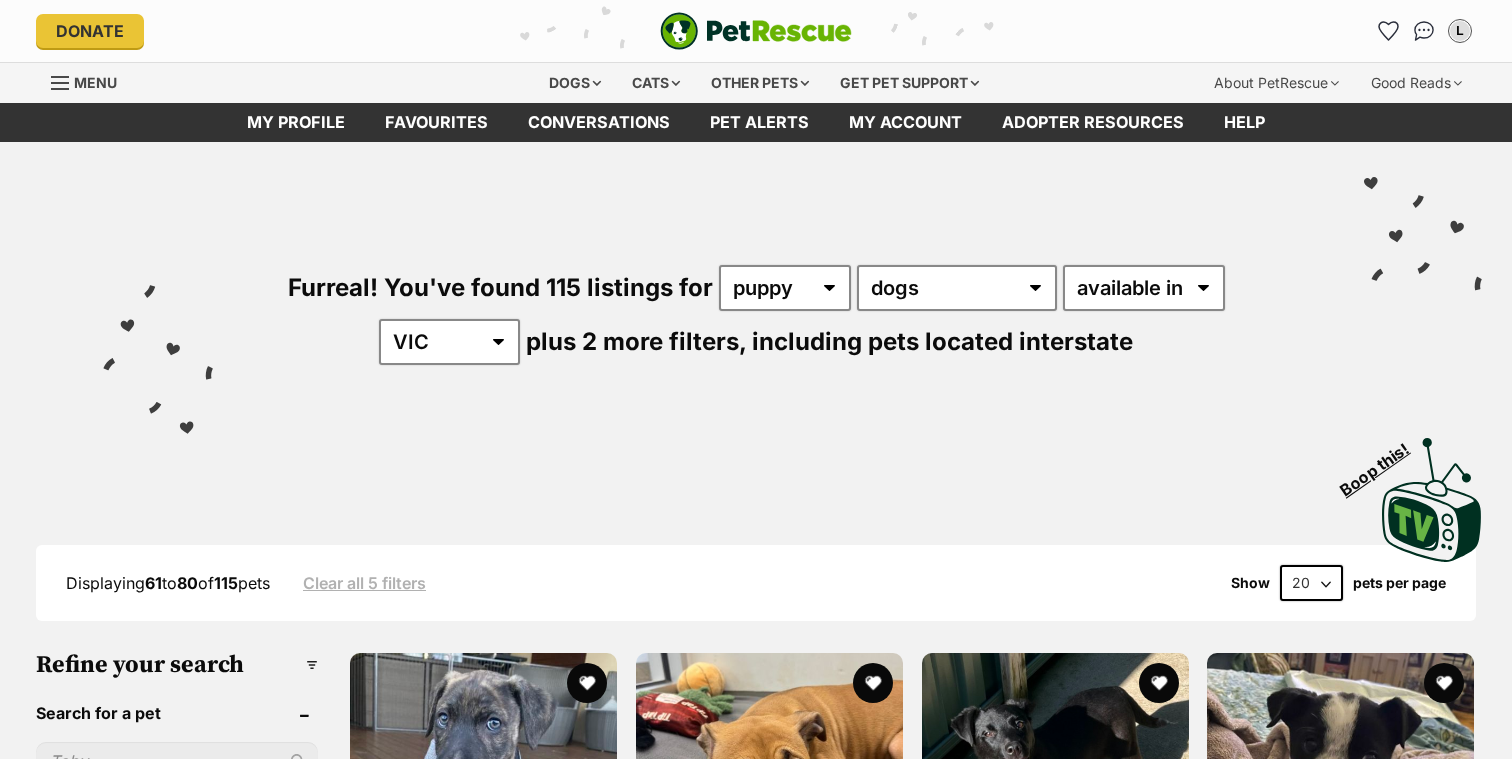 scroll, scrollTop: 0, scrollLeft: 0, axis: both 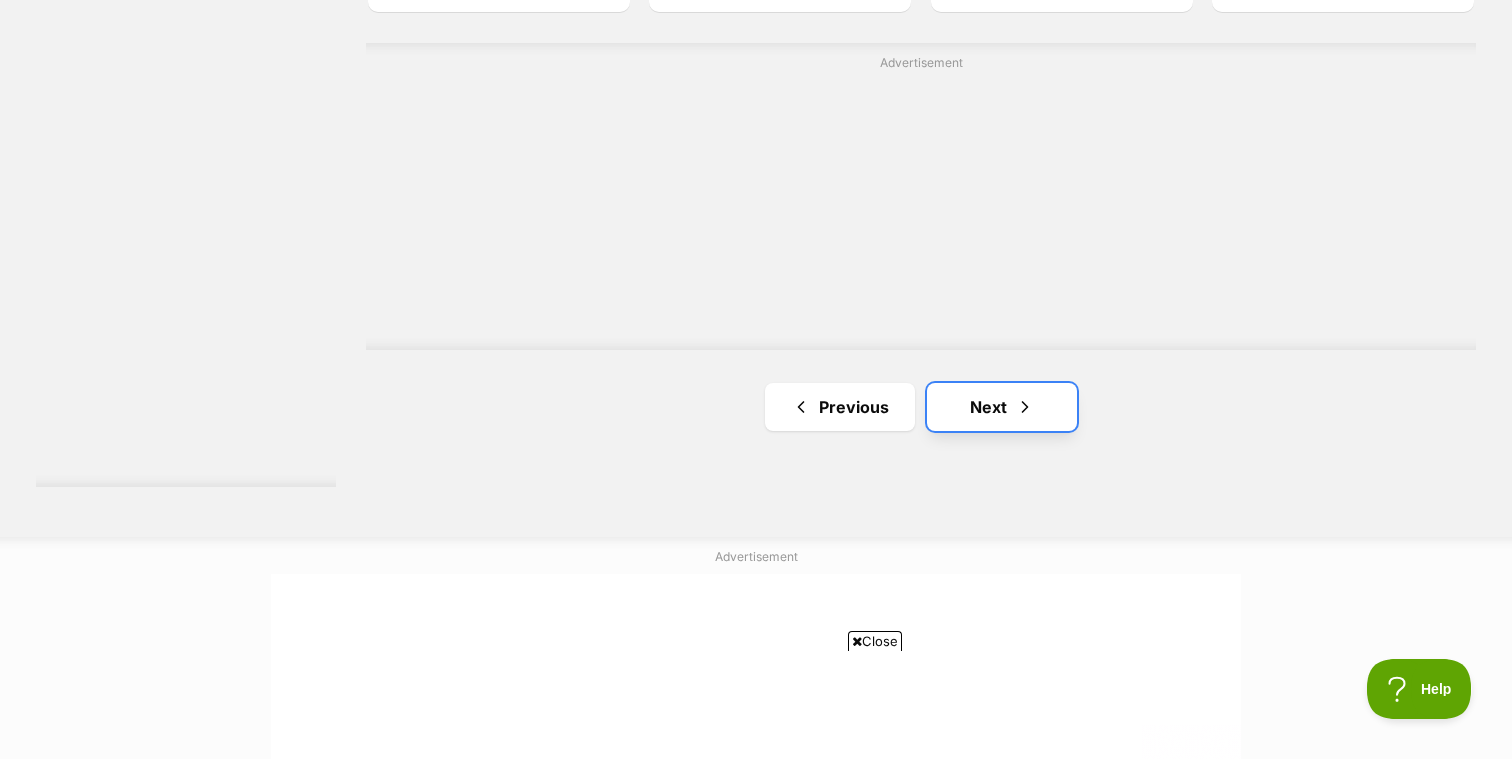 click at bounding box center (1025, 407) 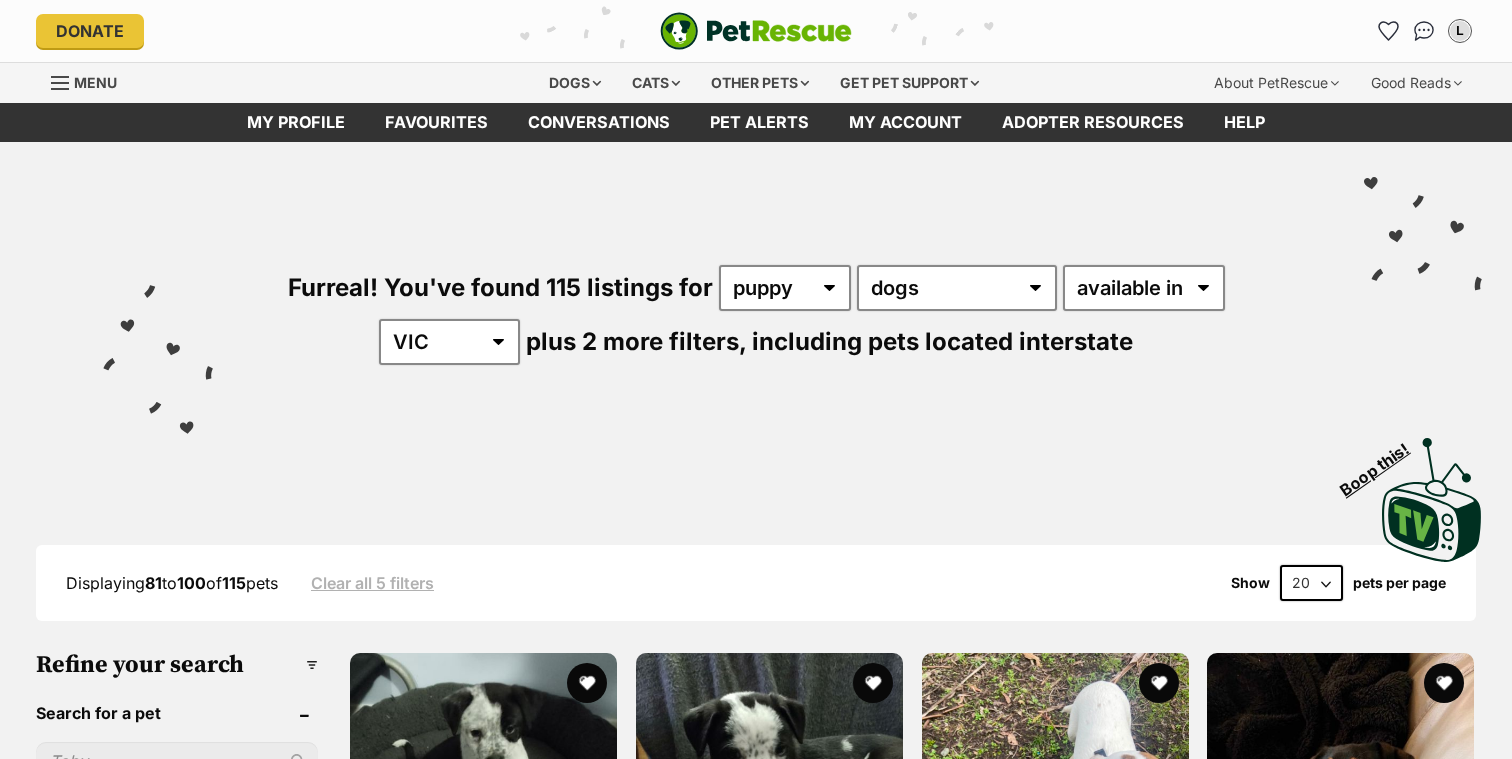 scroll, scrollTop: 0, scrollLeft: 0, axis: both 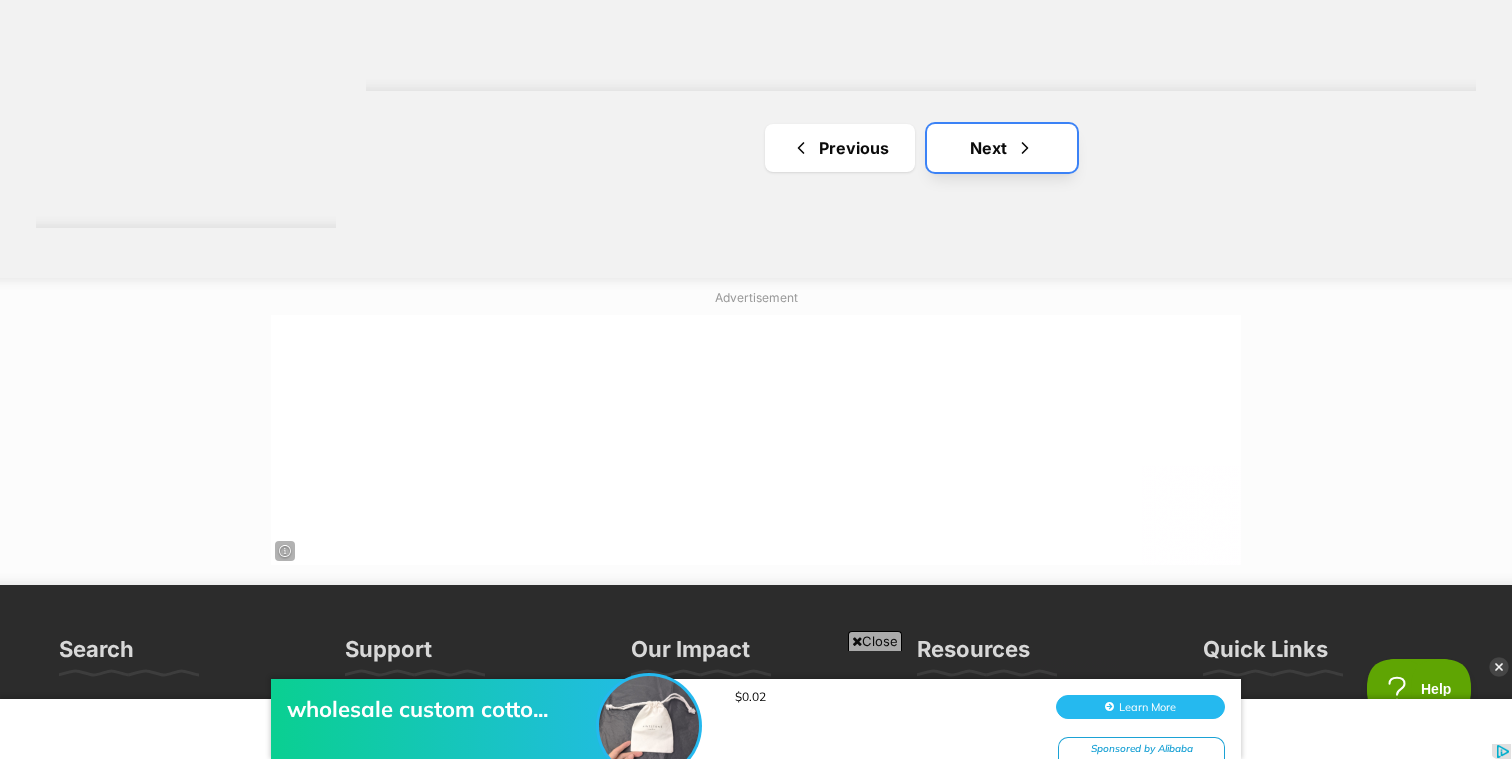 click on "Next" at bounding box center [1002, 148] 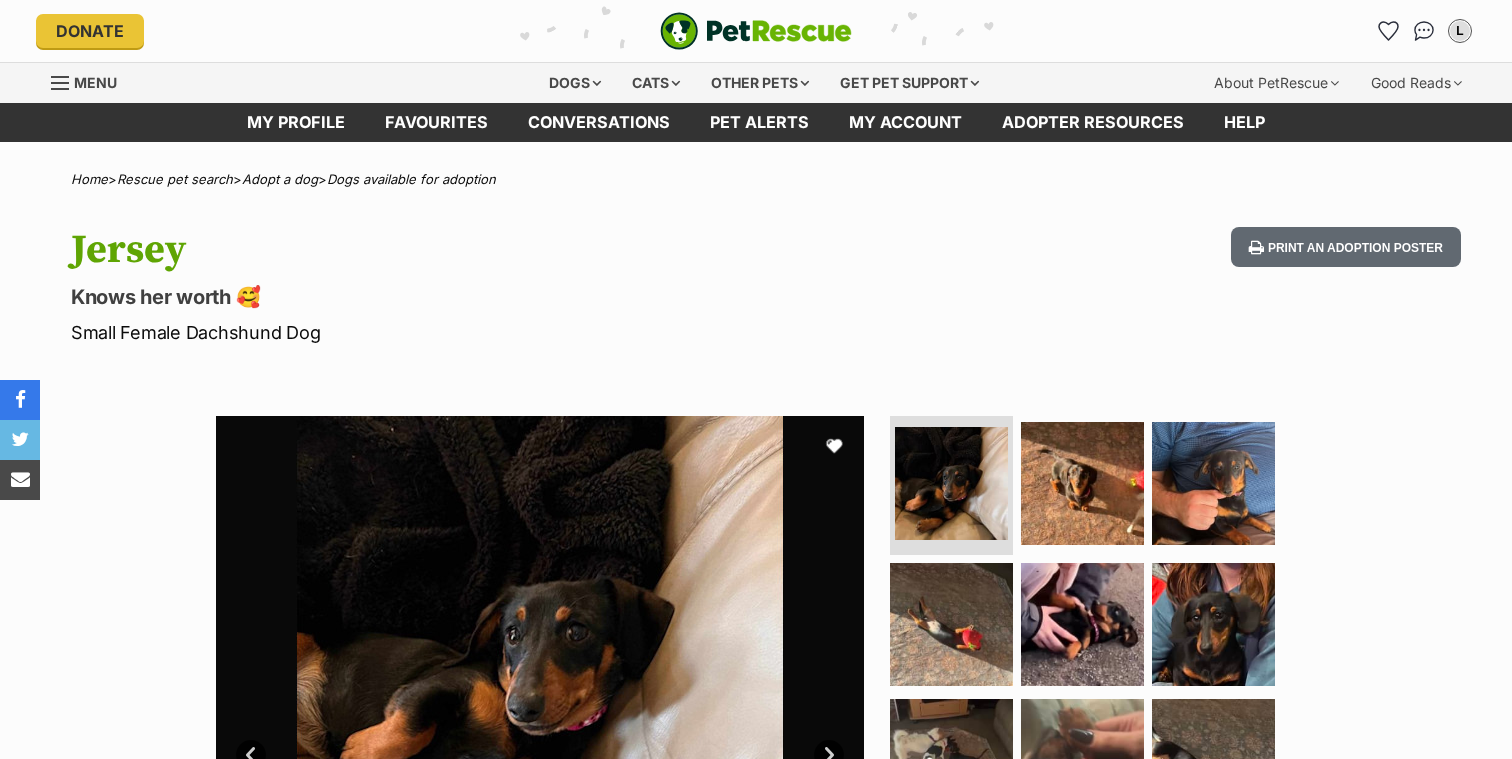 scroll, scrollTop: 0, scrollLeft: 0, axis: both 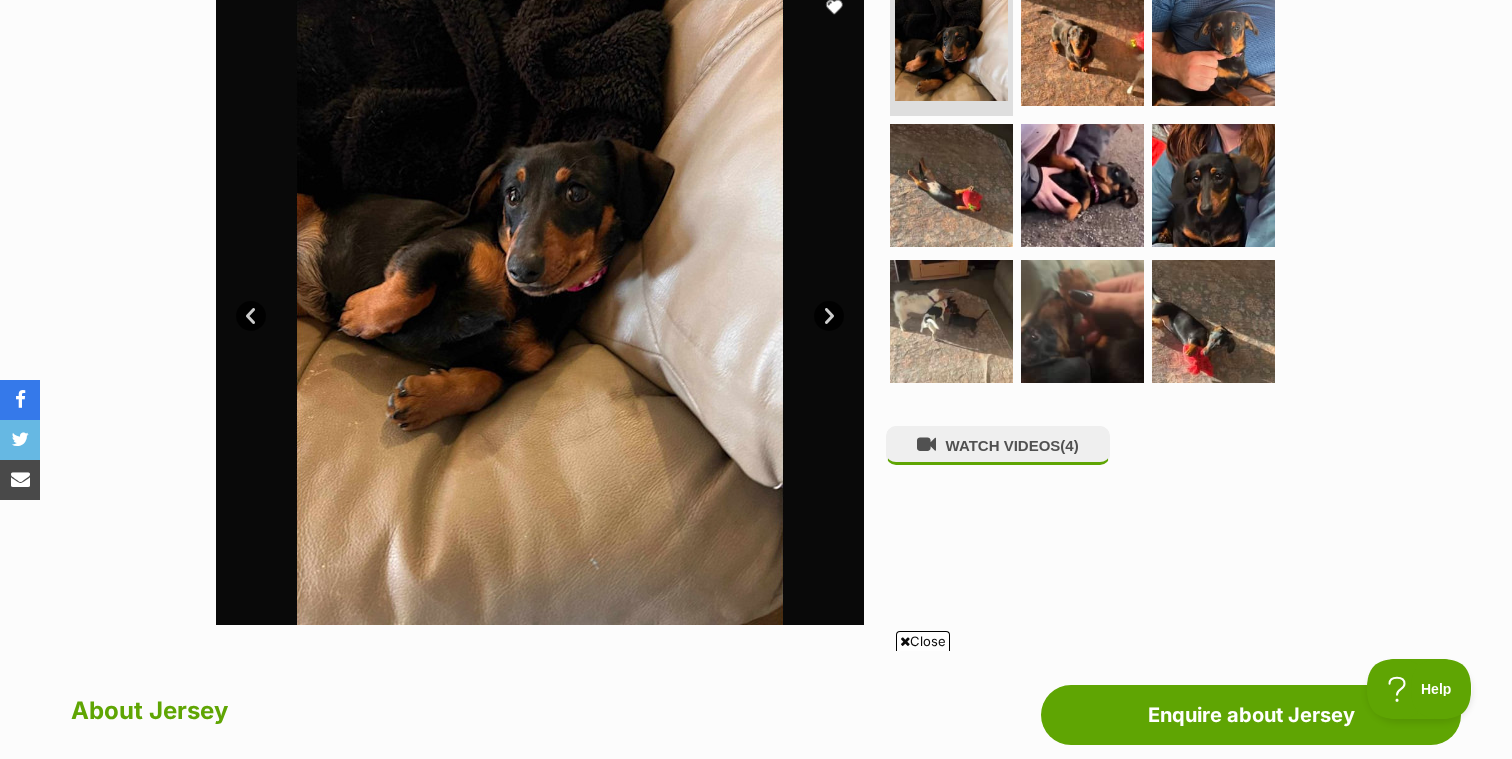 click on "Next" at bounding box center [829, 316] 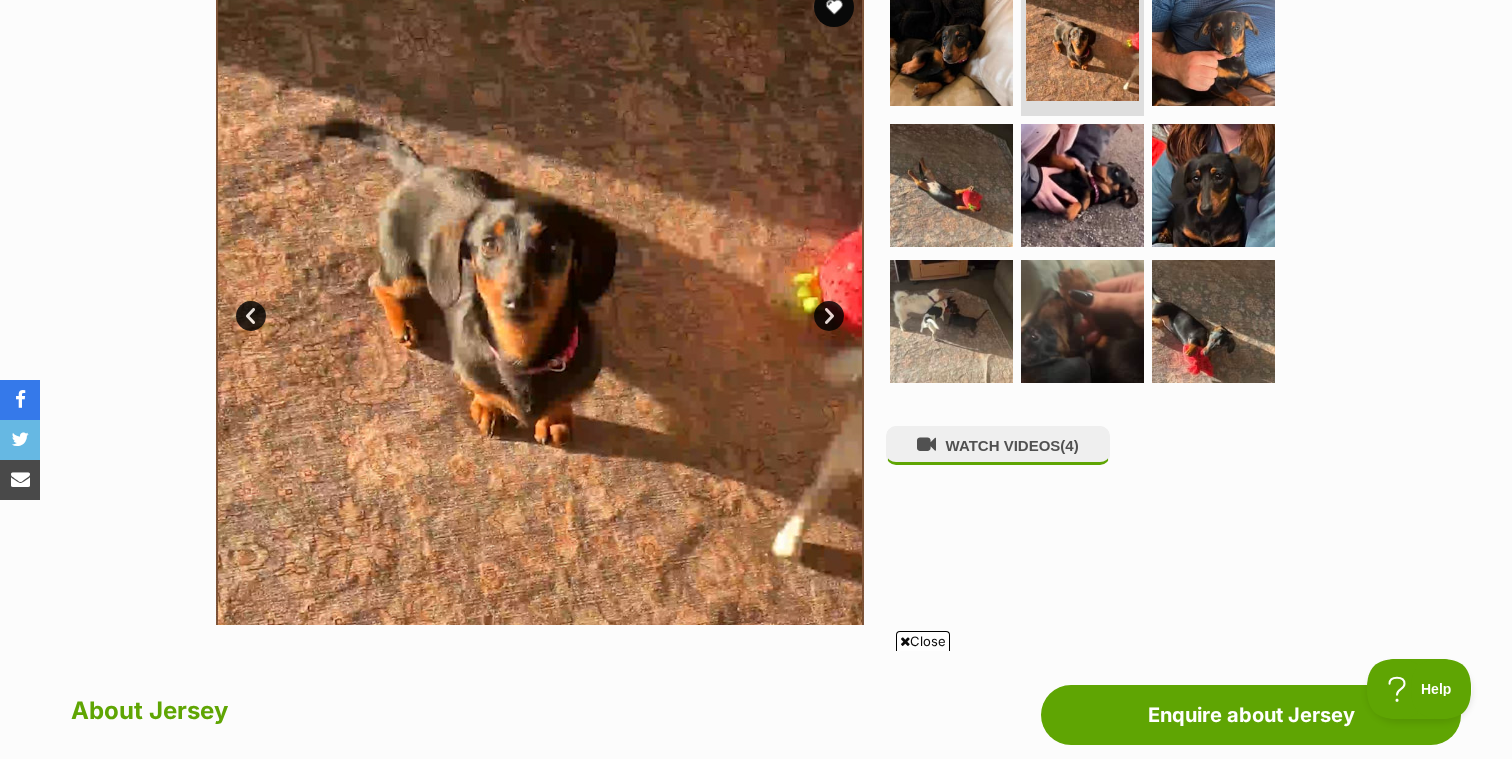 click on "Next" at bounding box center [829, 316] 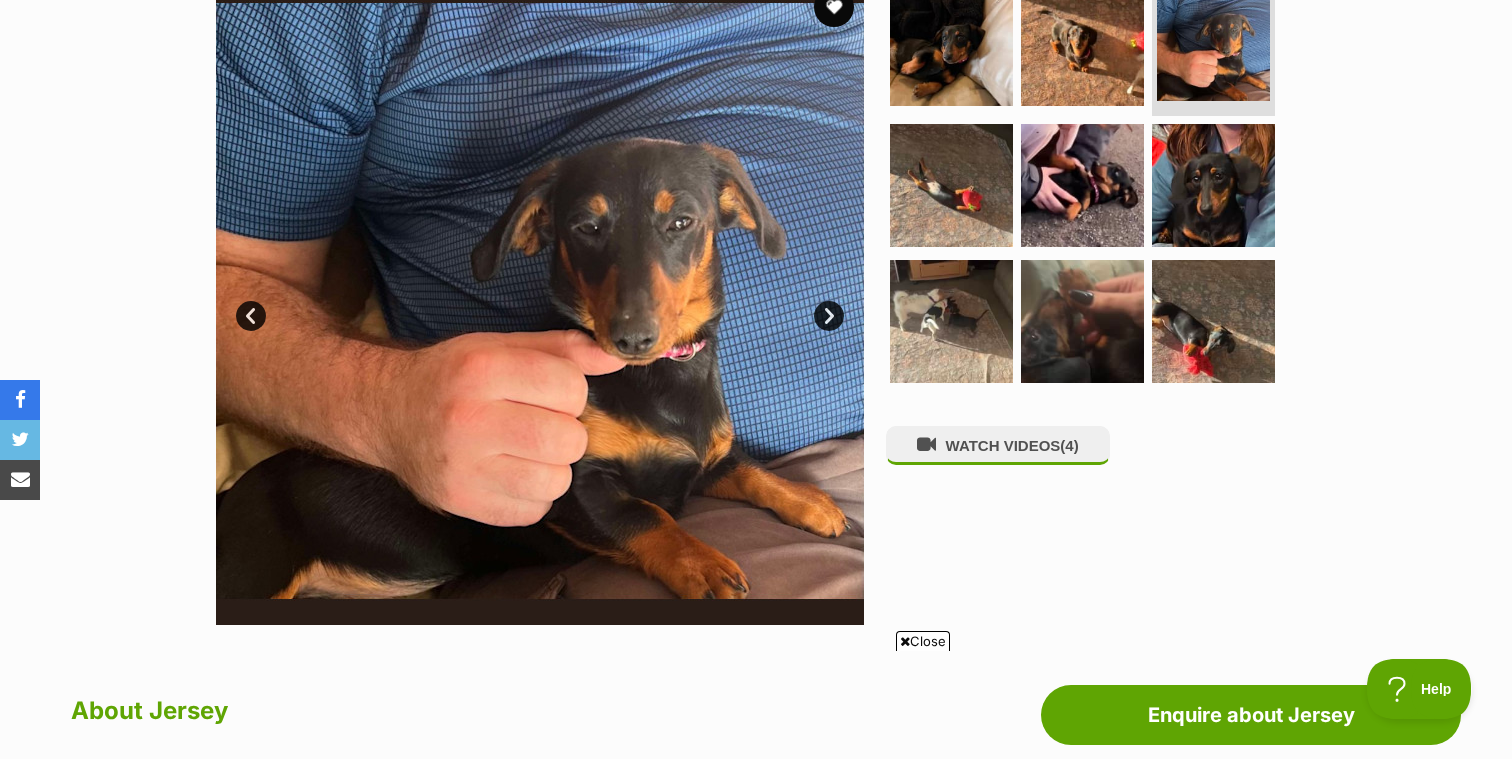 click on "Next" at bounding box center (829, 316) 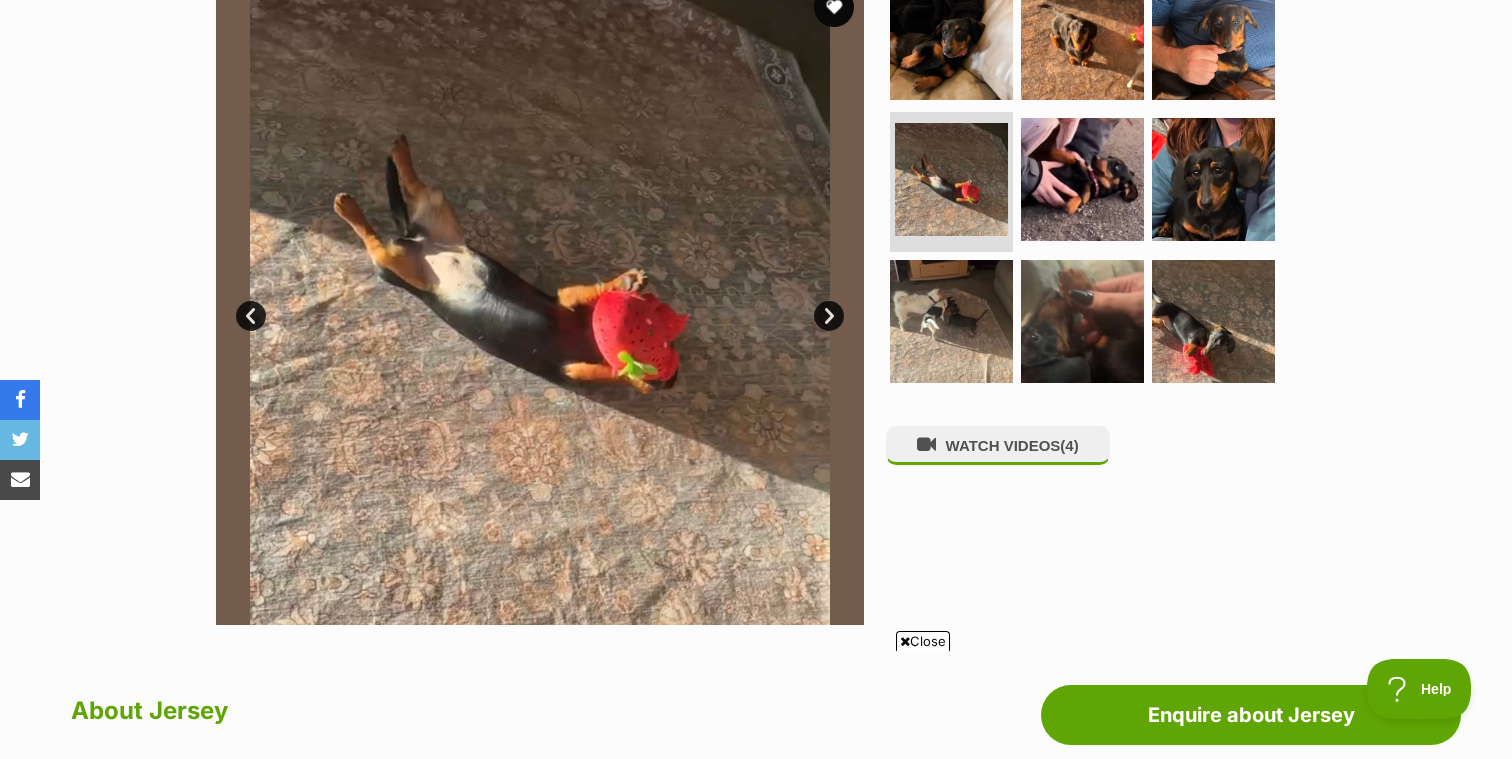 click on "Next" at bounding box center (829, 316) 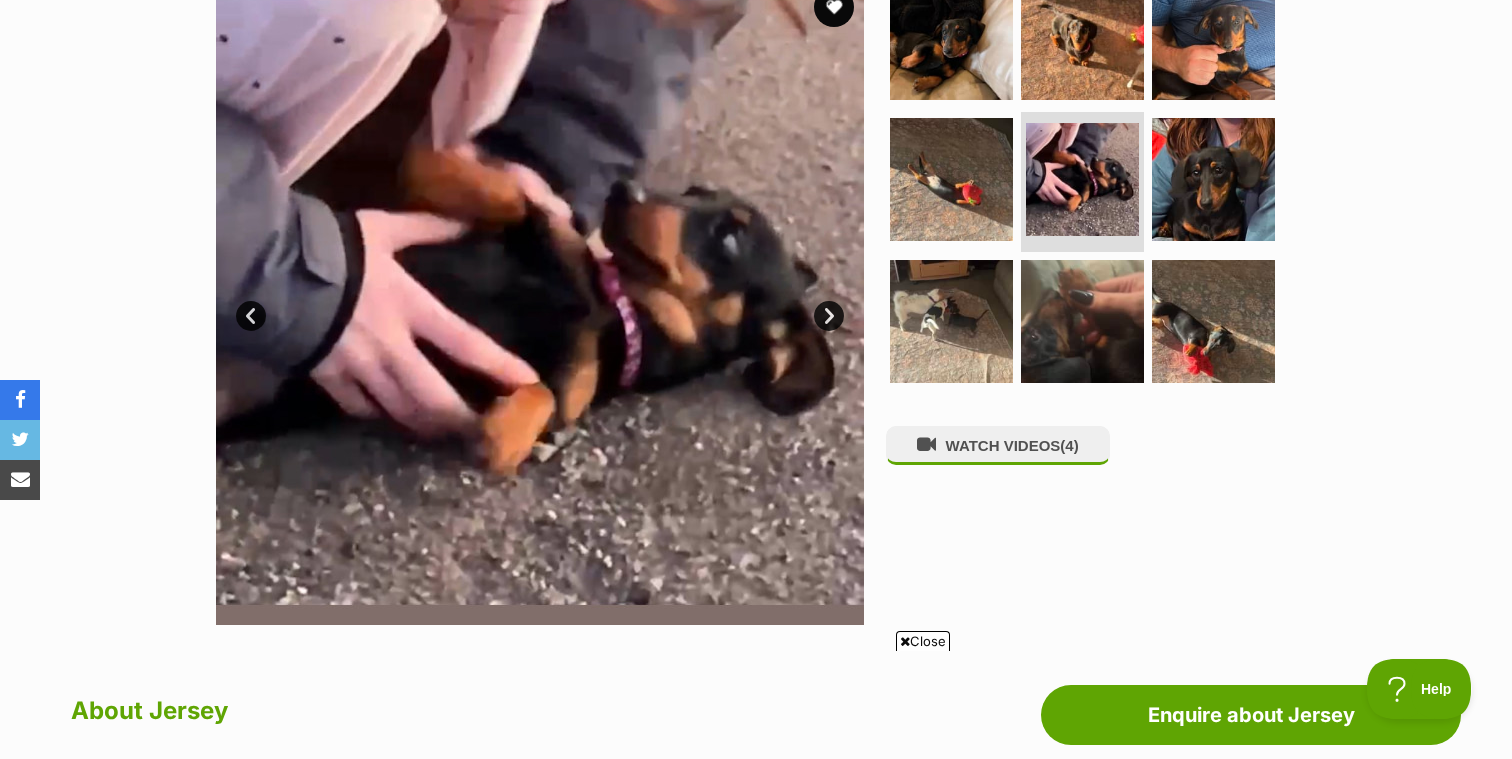 click on "Next" at bounding box center [829, 316] 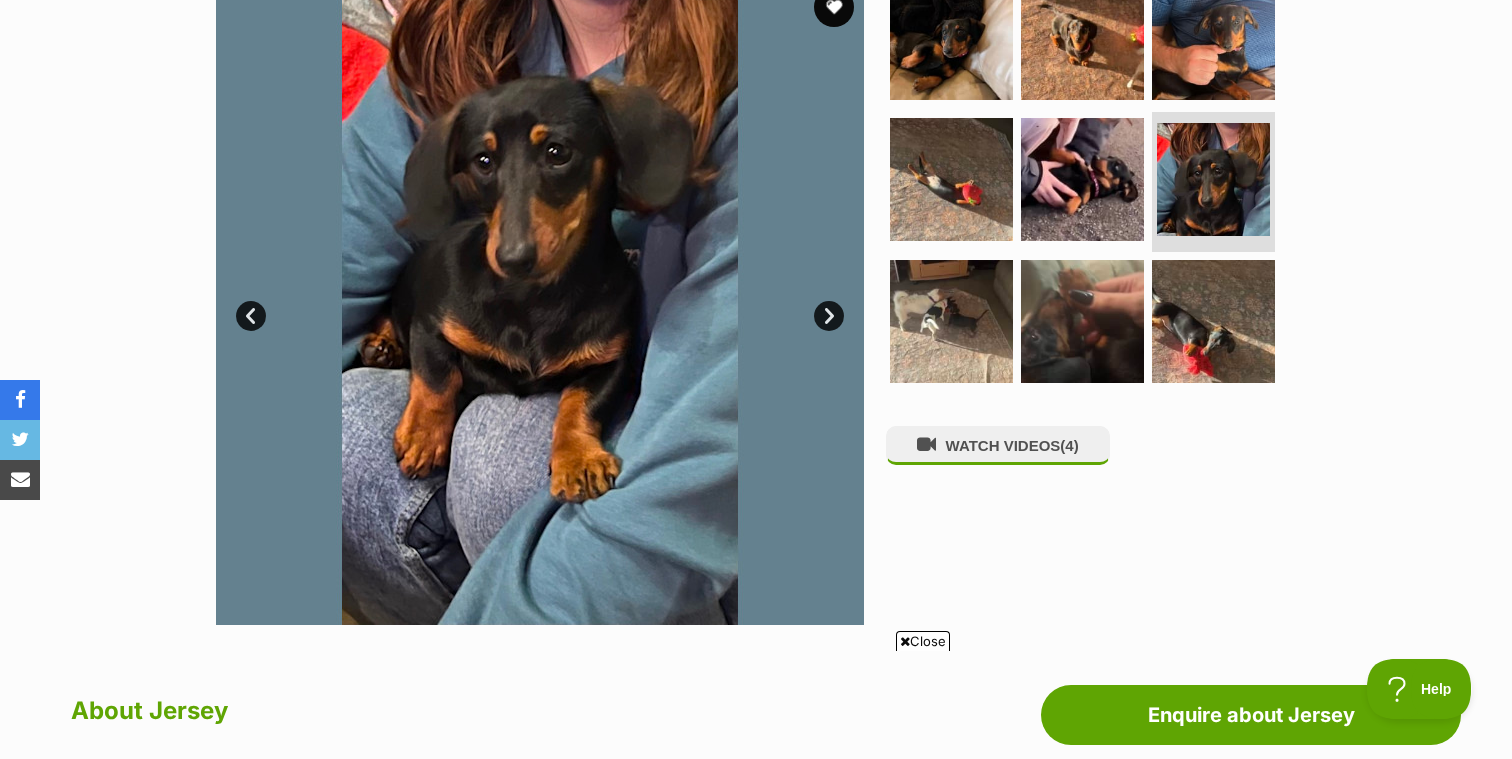 click on "Next" at bounding box center (829, 316) 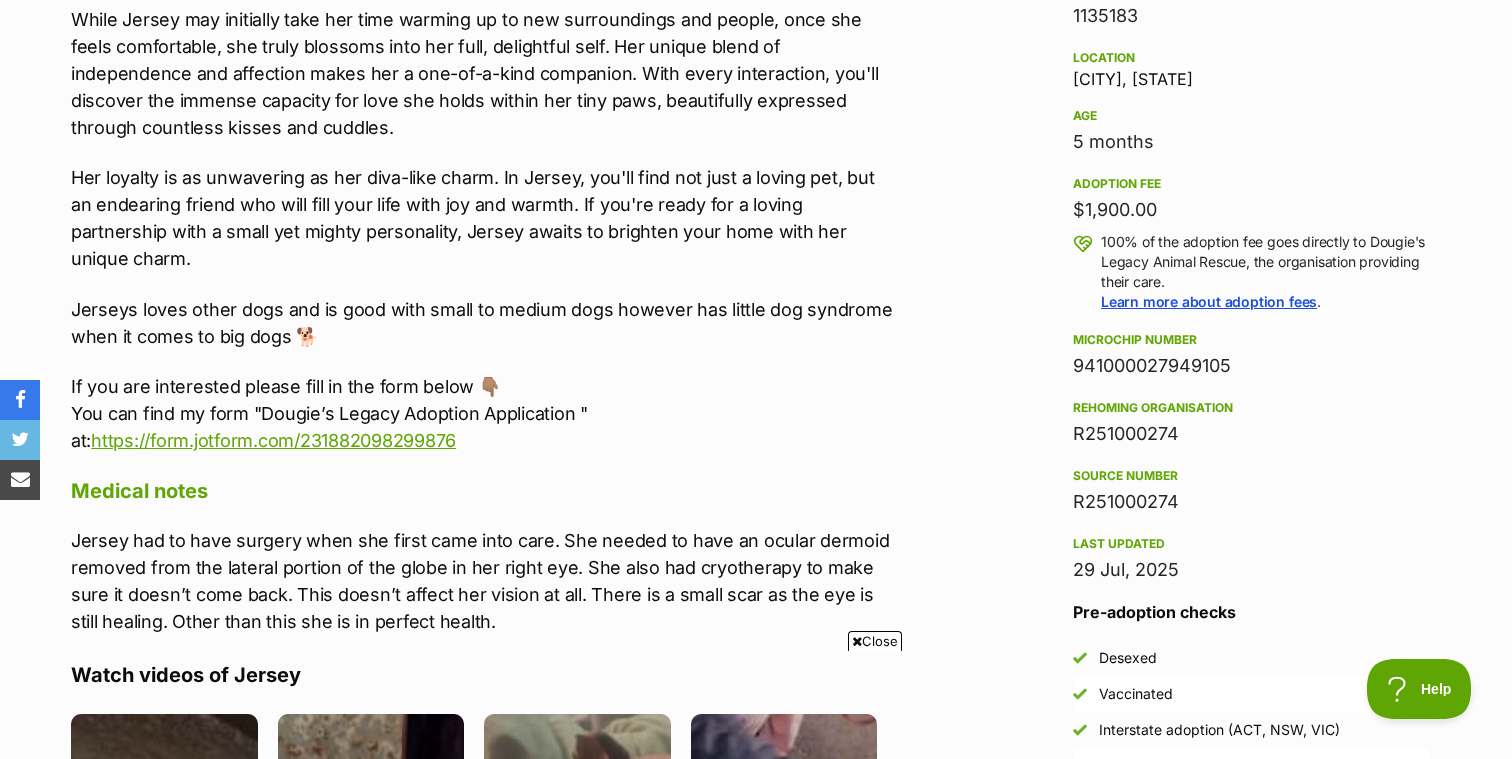 scroll, scrollTop: 0, scrollLeft: 0, axis: both 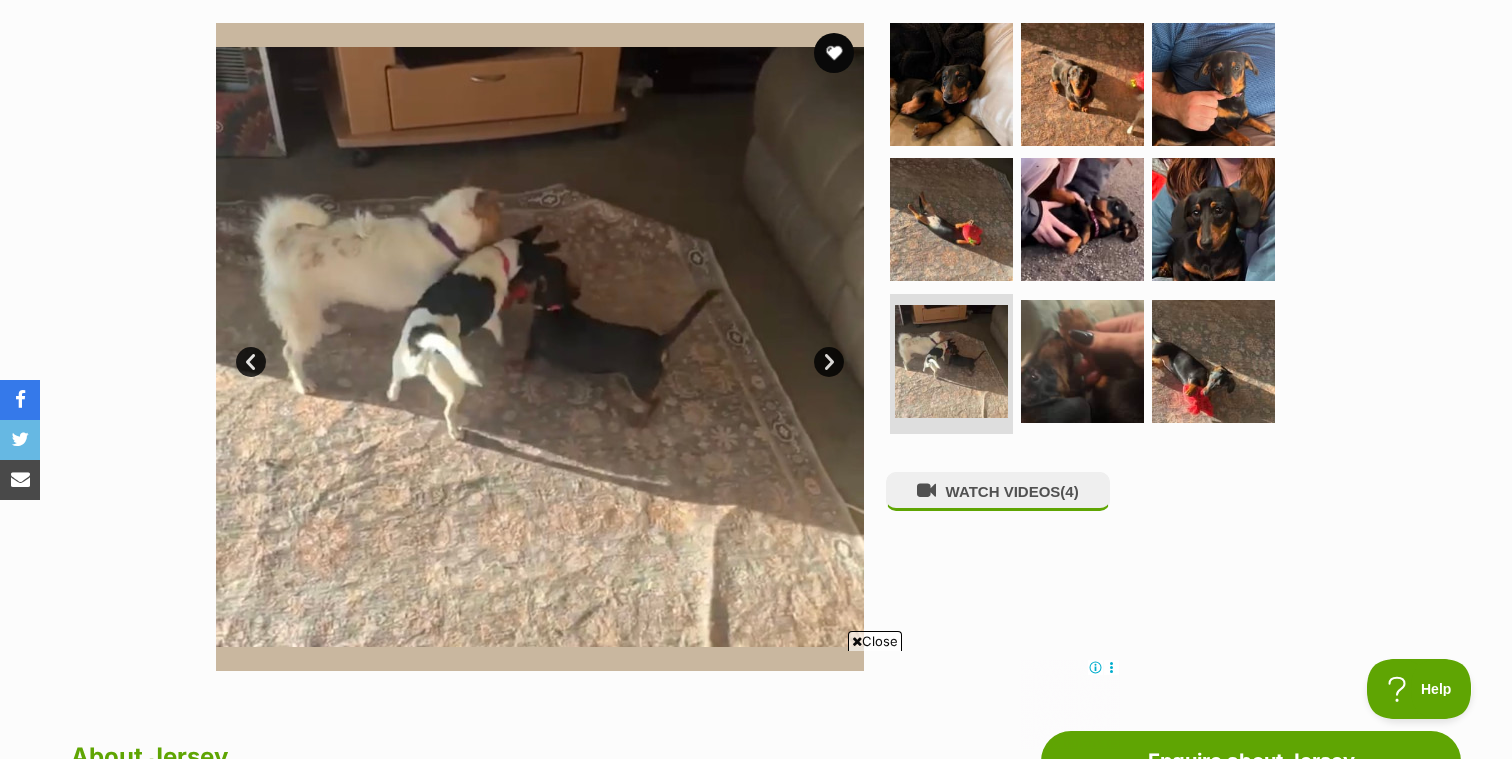 click on "Next" at bounding box center [829, 362] 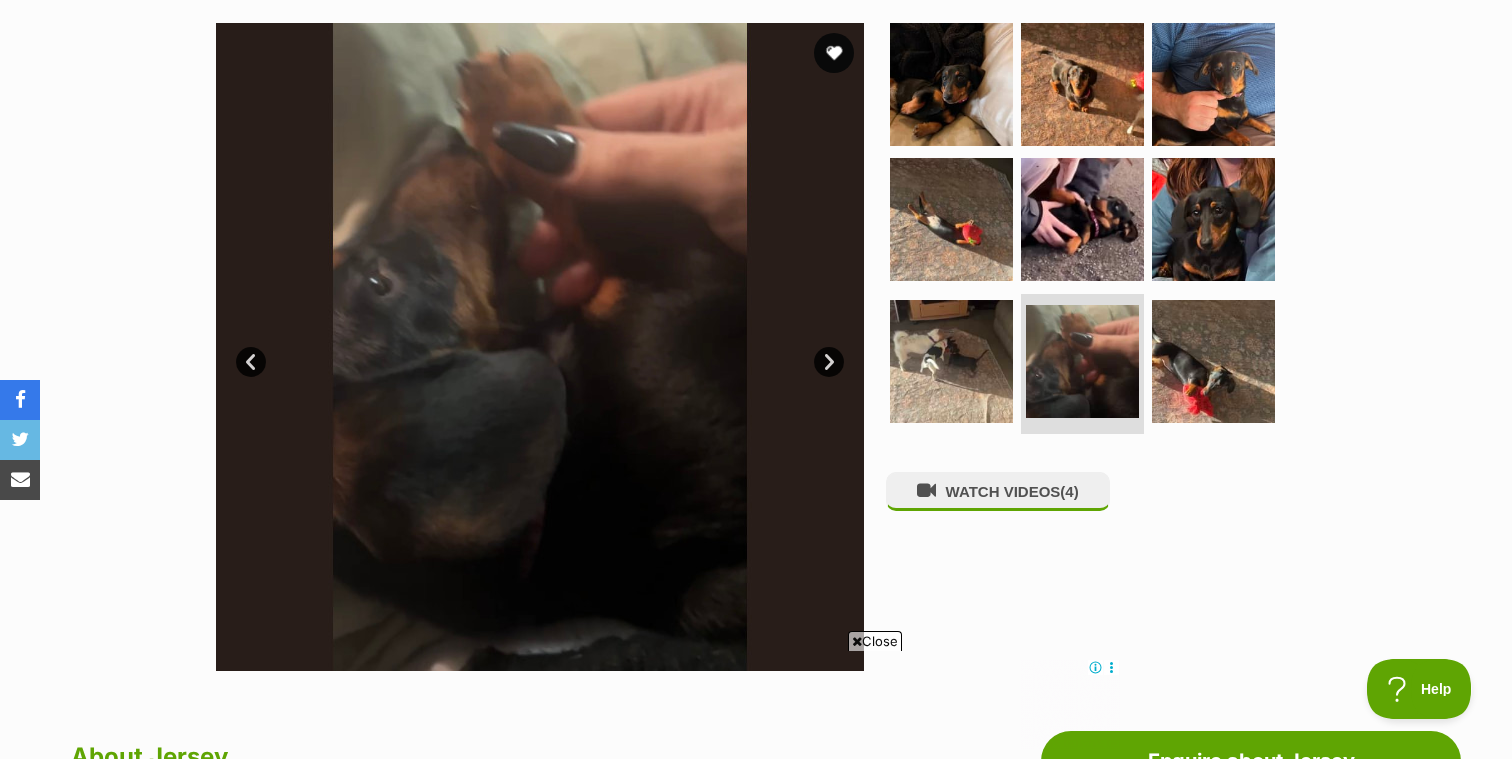 click on "Next" at bounding box center [829, 362] 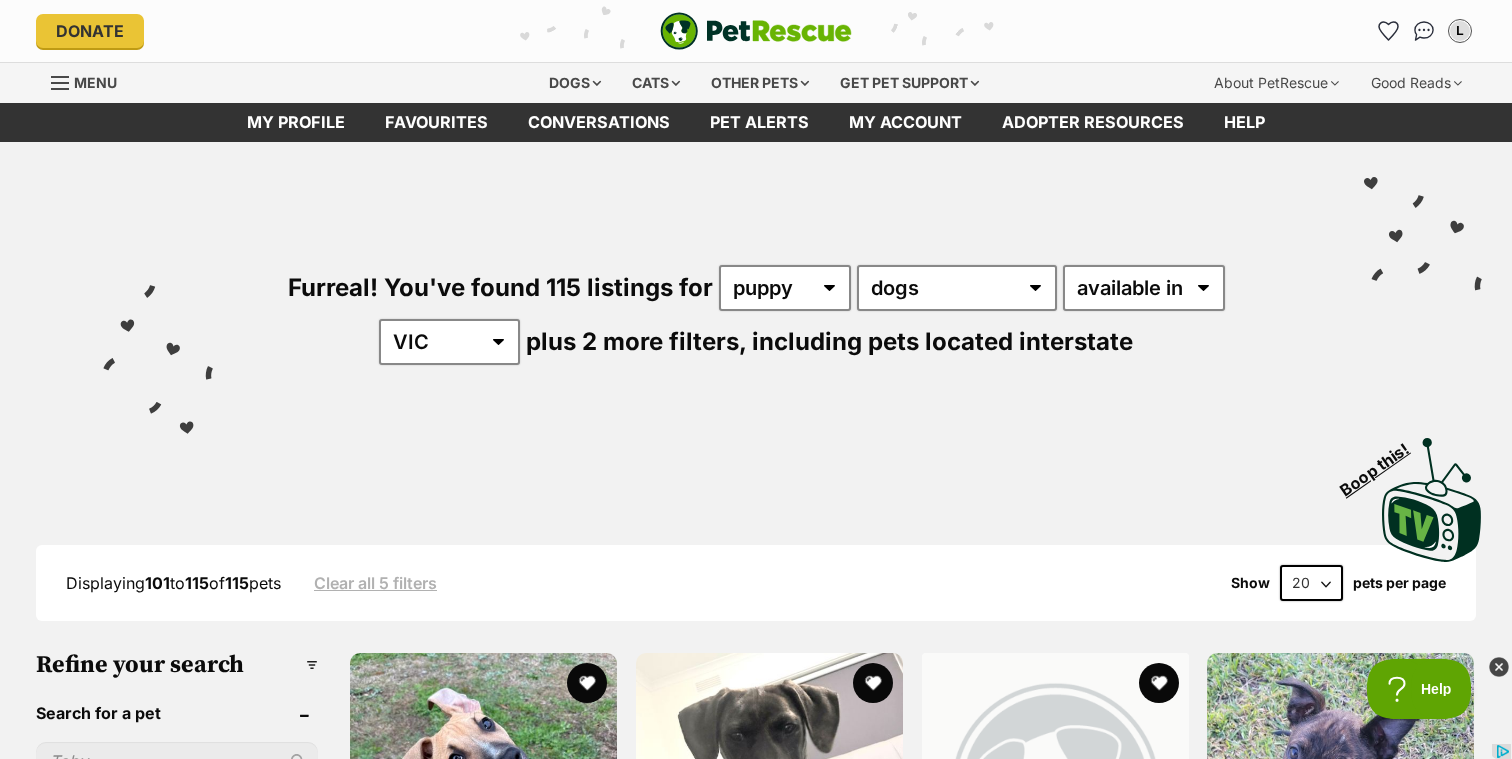 scroll, scrollTop: 0, scrollLeft: 0, axis: both 